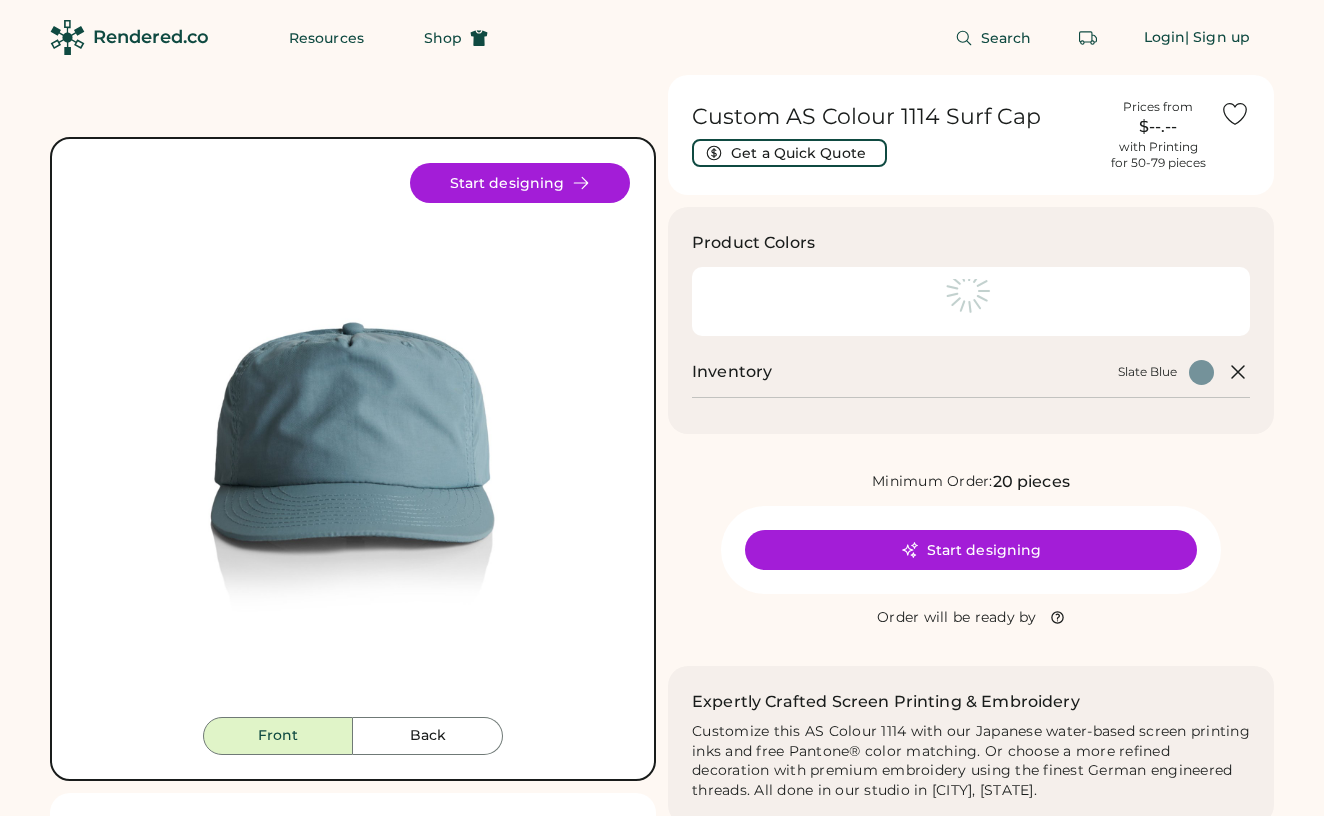 scroll, scrollTop: 0, scrollLeft: 0, axis: both 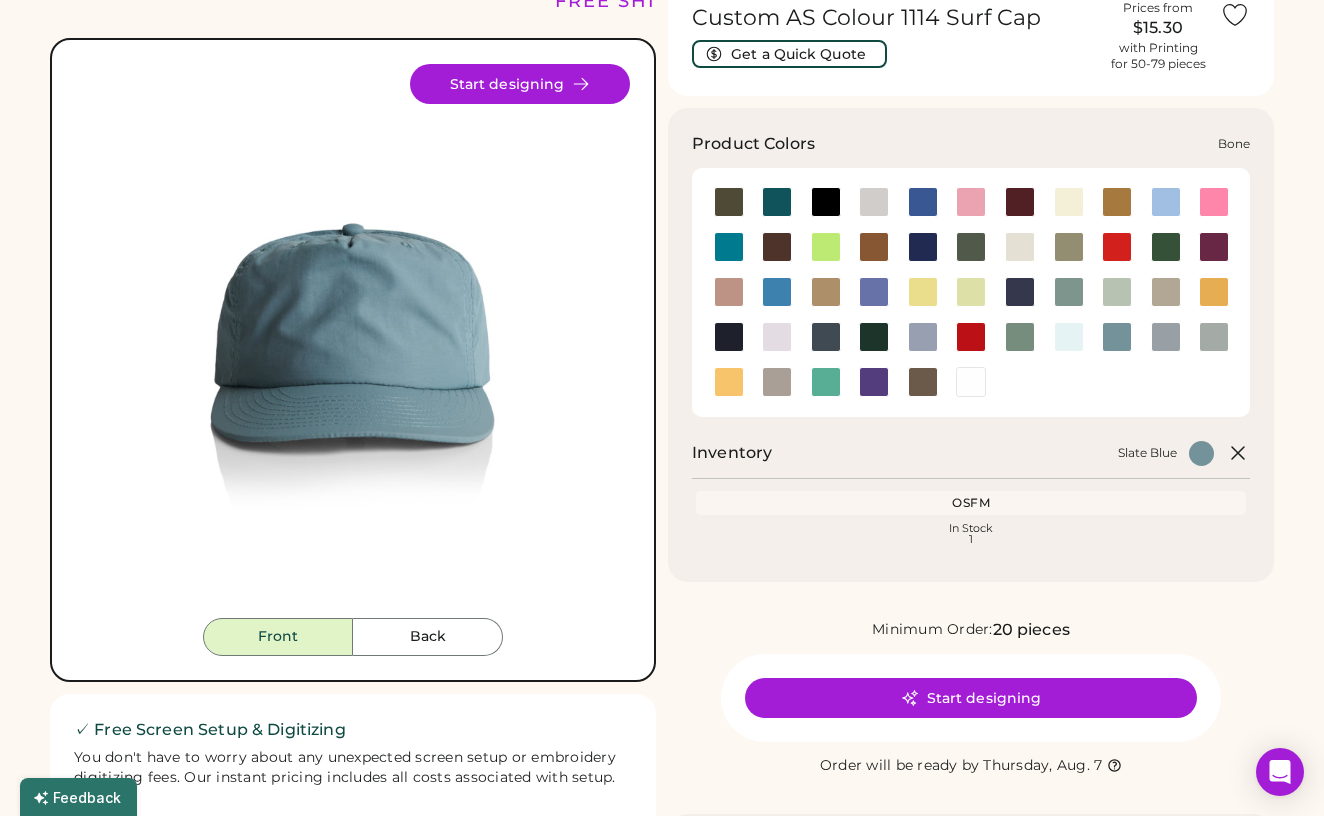 click at bounding box center (874, 202) 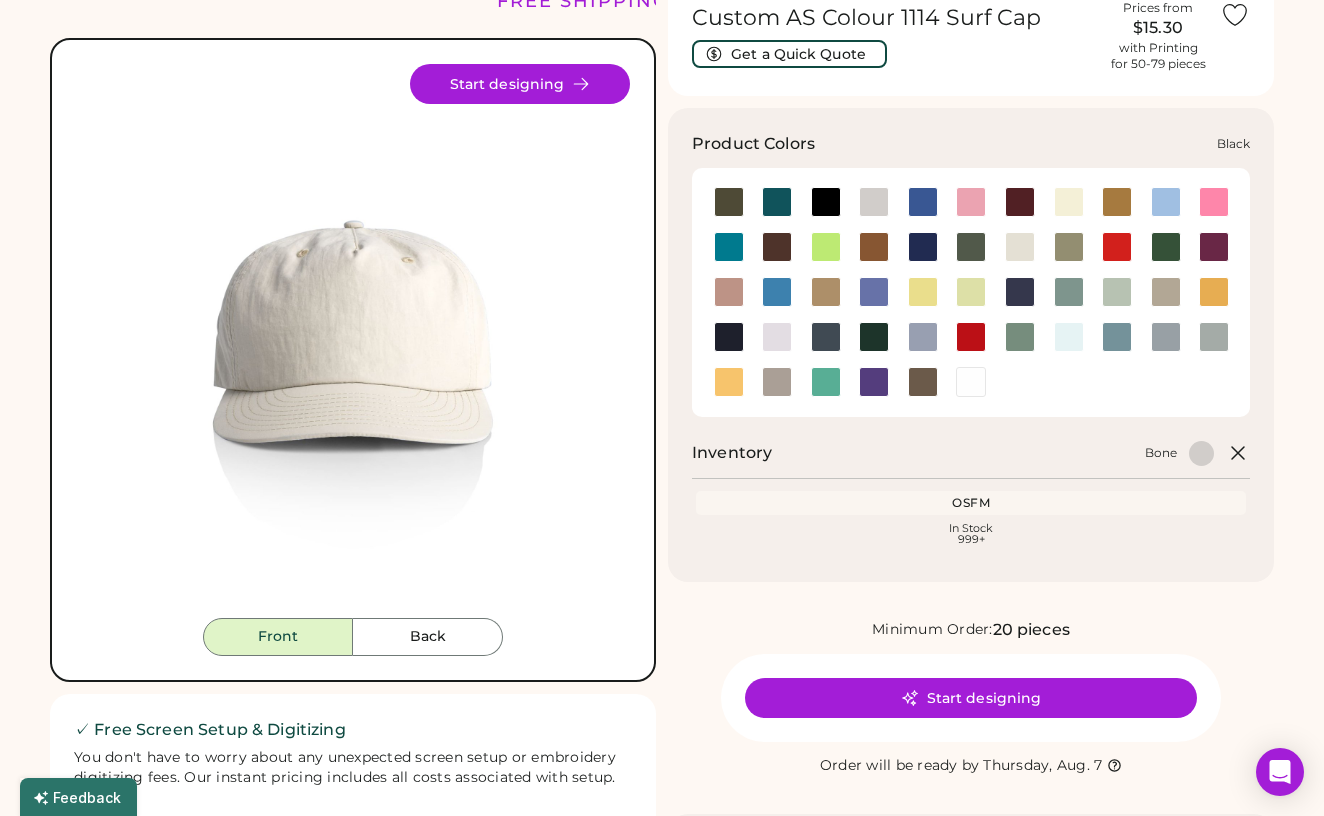click at bounding box center (826, 202) 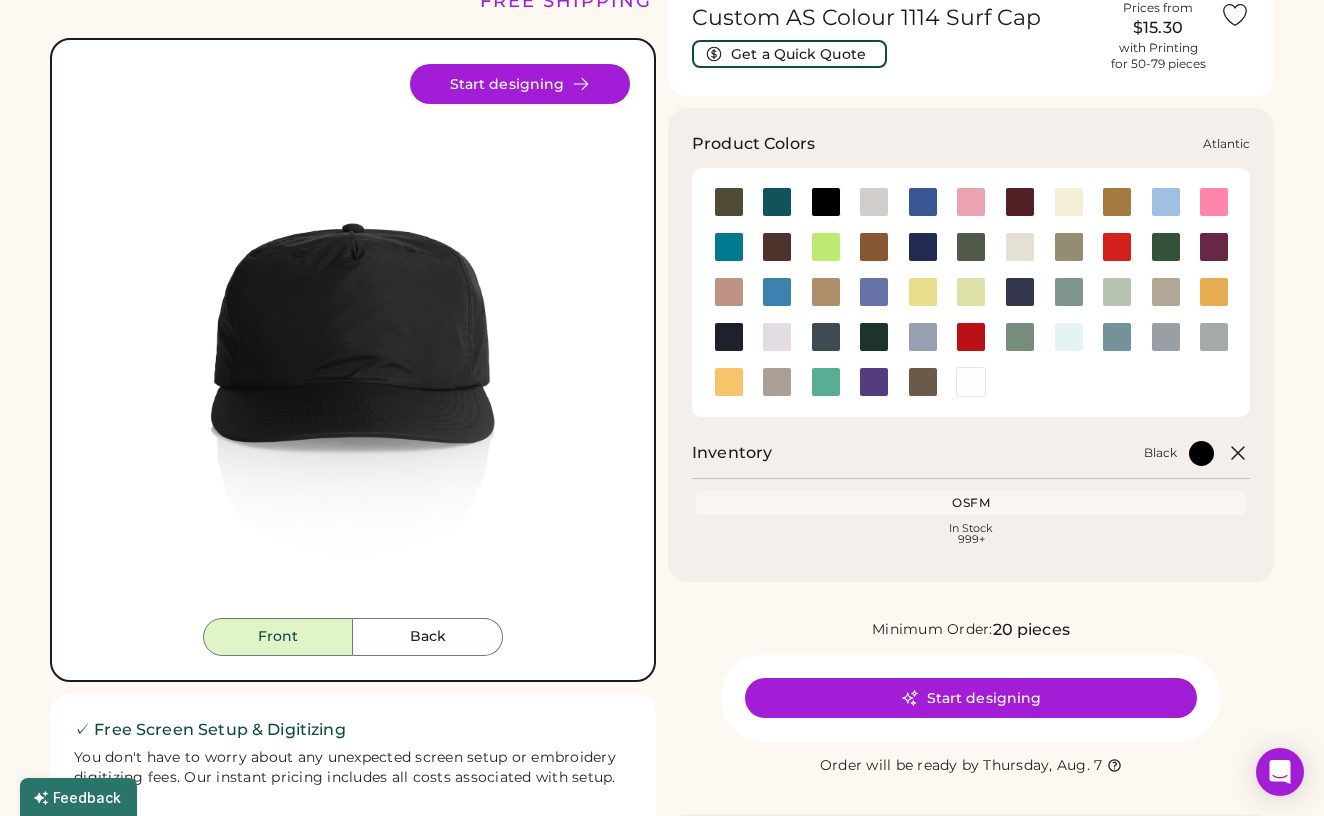 click at bounding box center (777, 202) 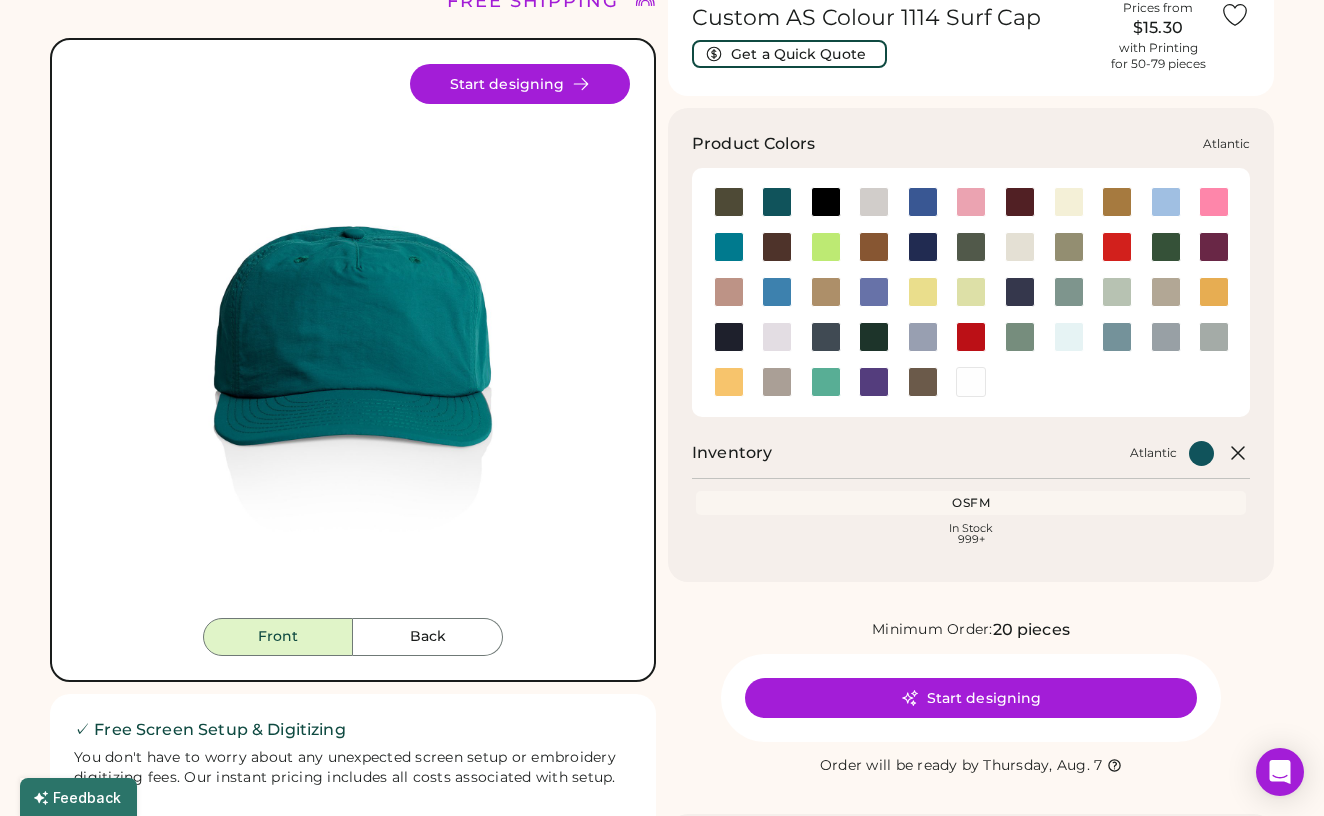 click at bounding box center [777, 202] 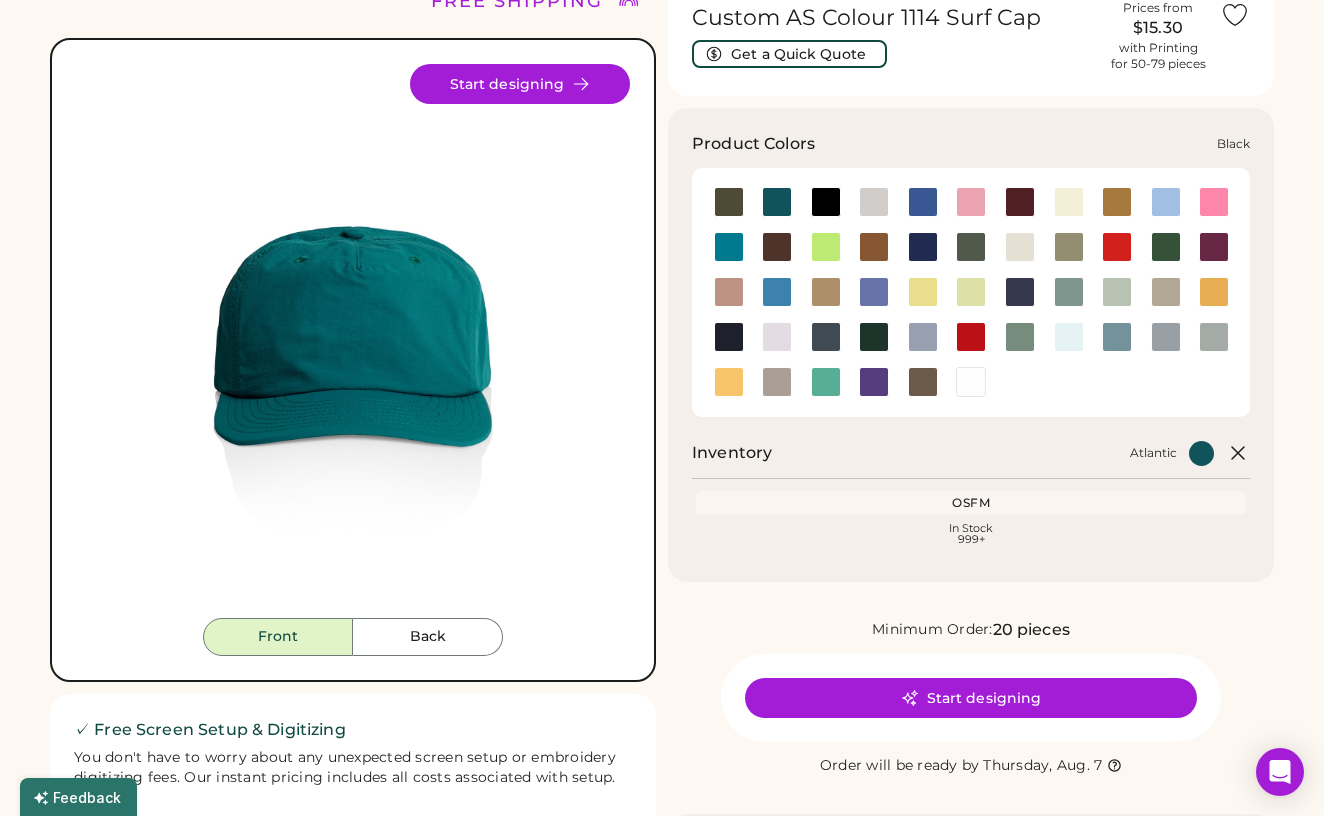 click at bounding box center (826, 202) 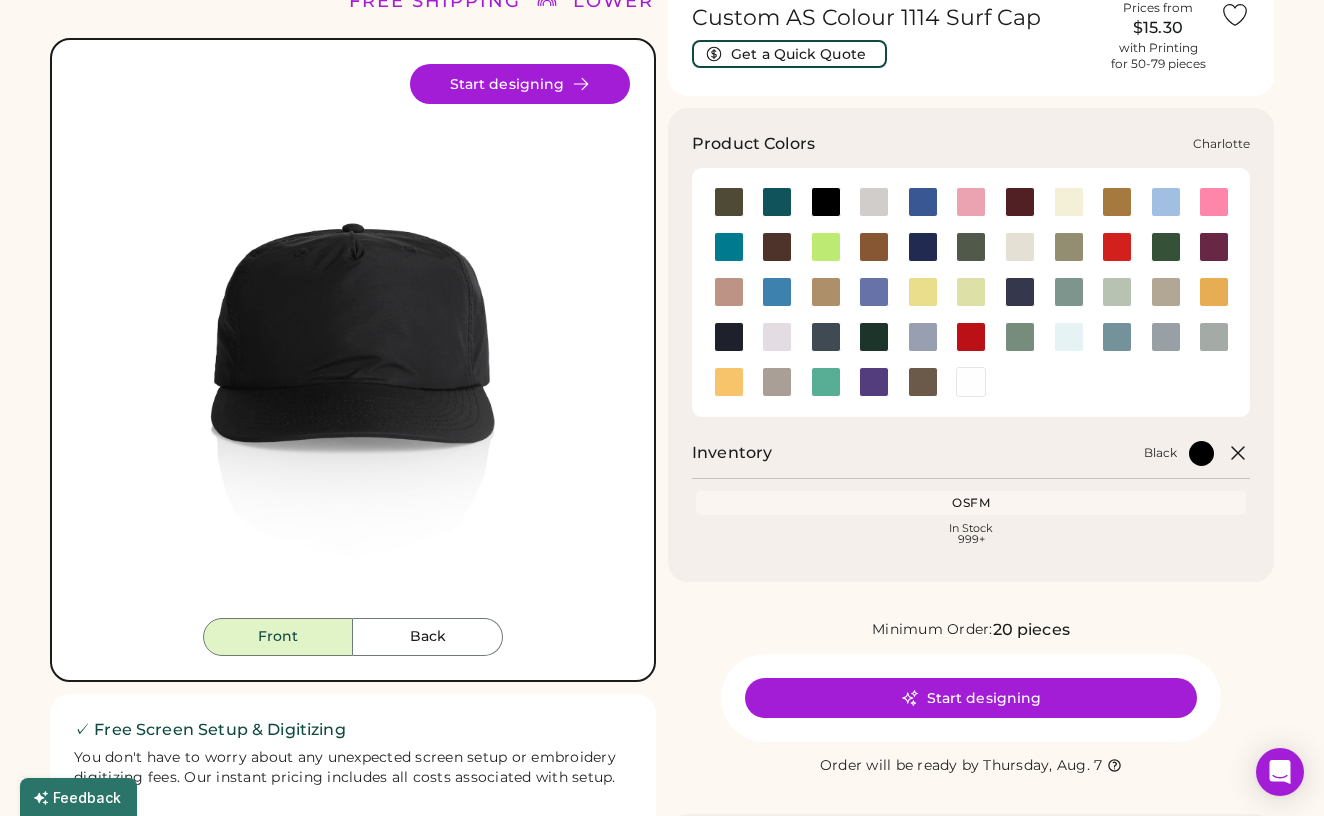 click at bounding box center (729, 247) 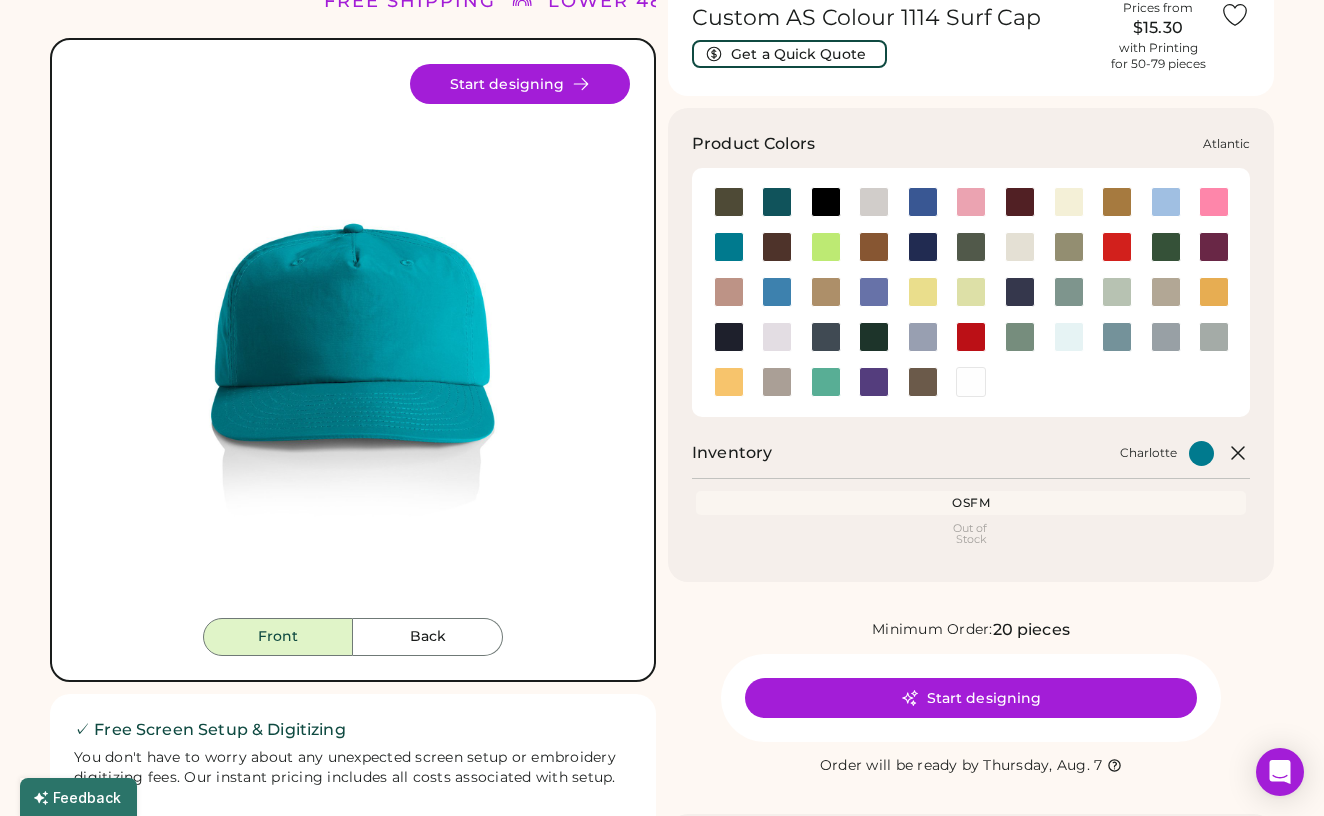 click at bounding box center [777, 202] 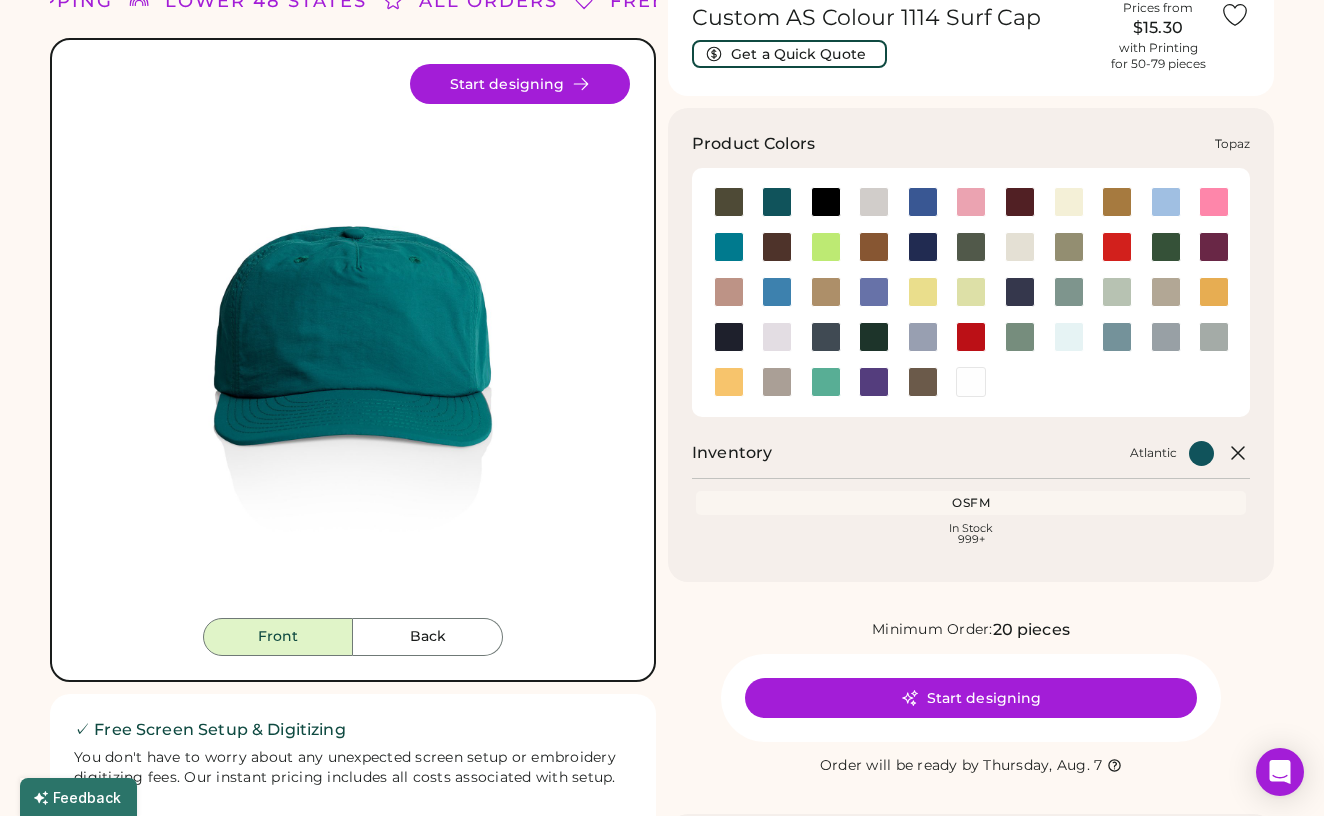 click at bounding box center [826, 382] 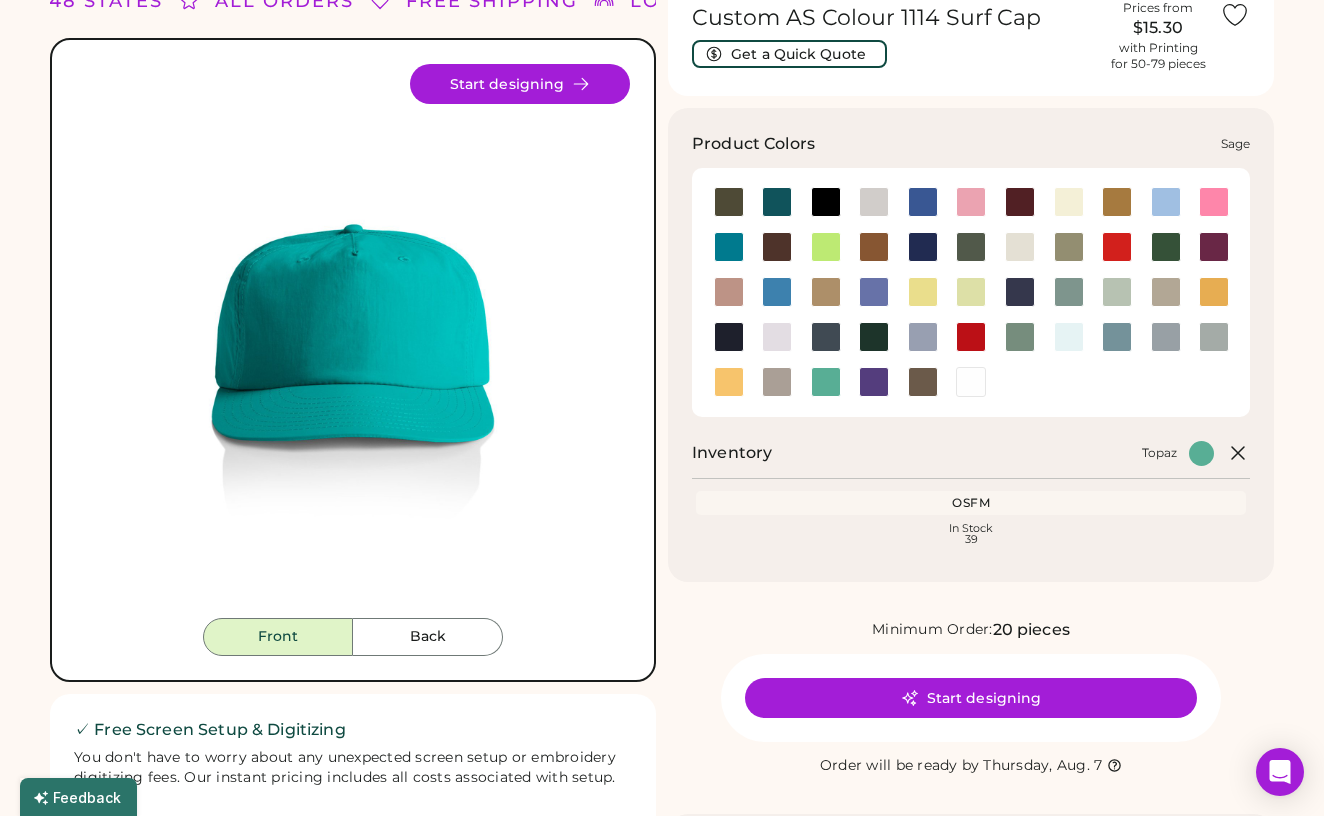 click at bounding box center (1020, 337) 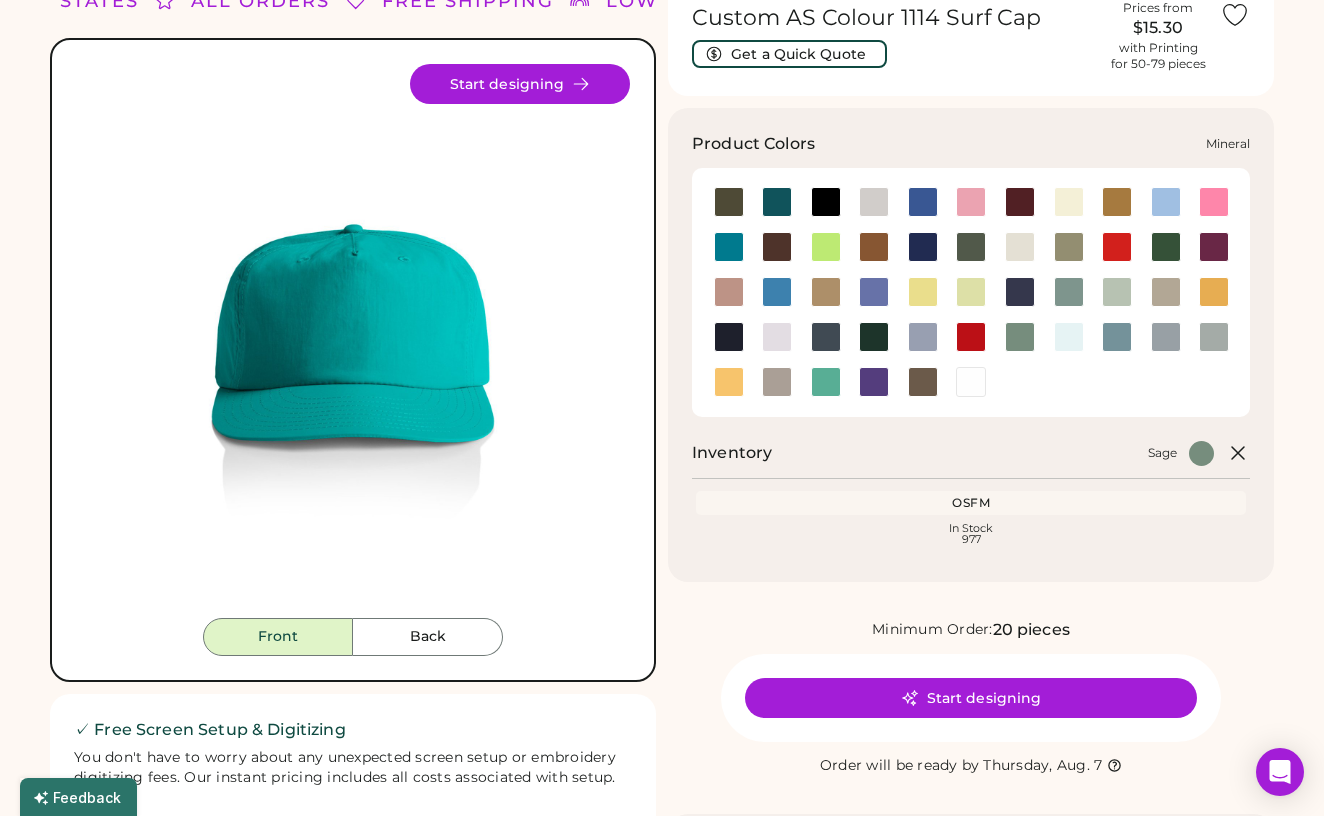 click at bounding box center (1069, 292) 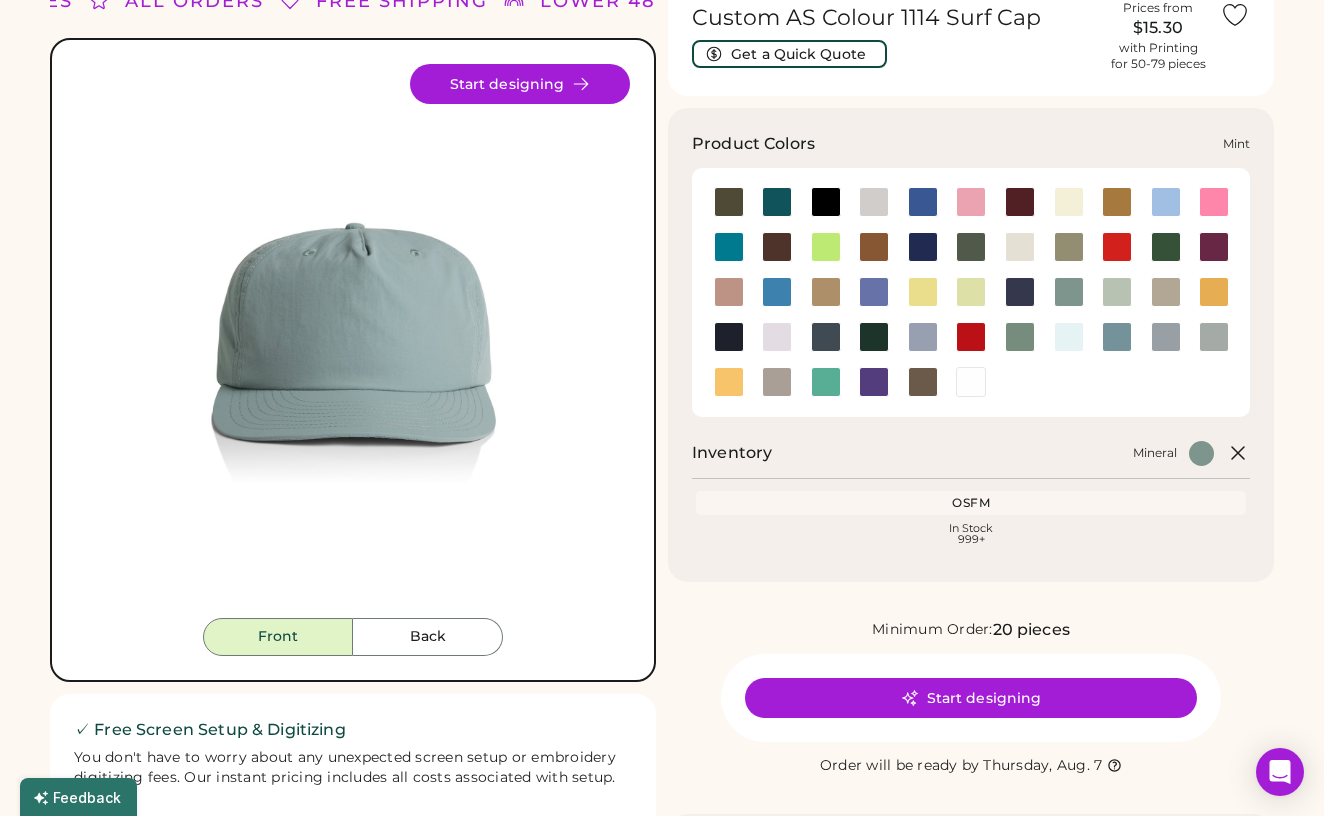 click at bounding box center (1117, 292) 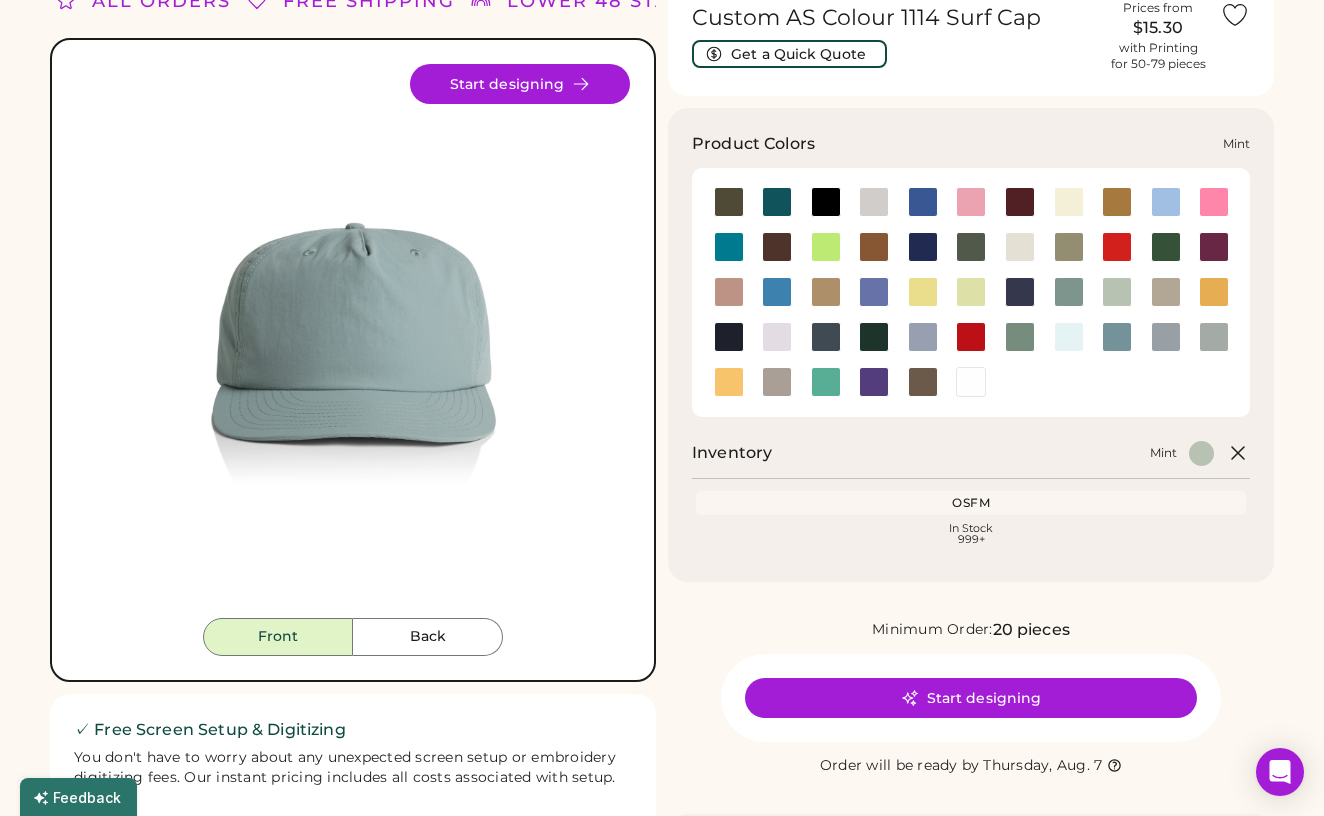click at bounding box center [1117, 292] 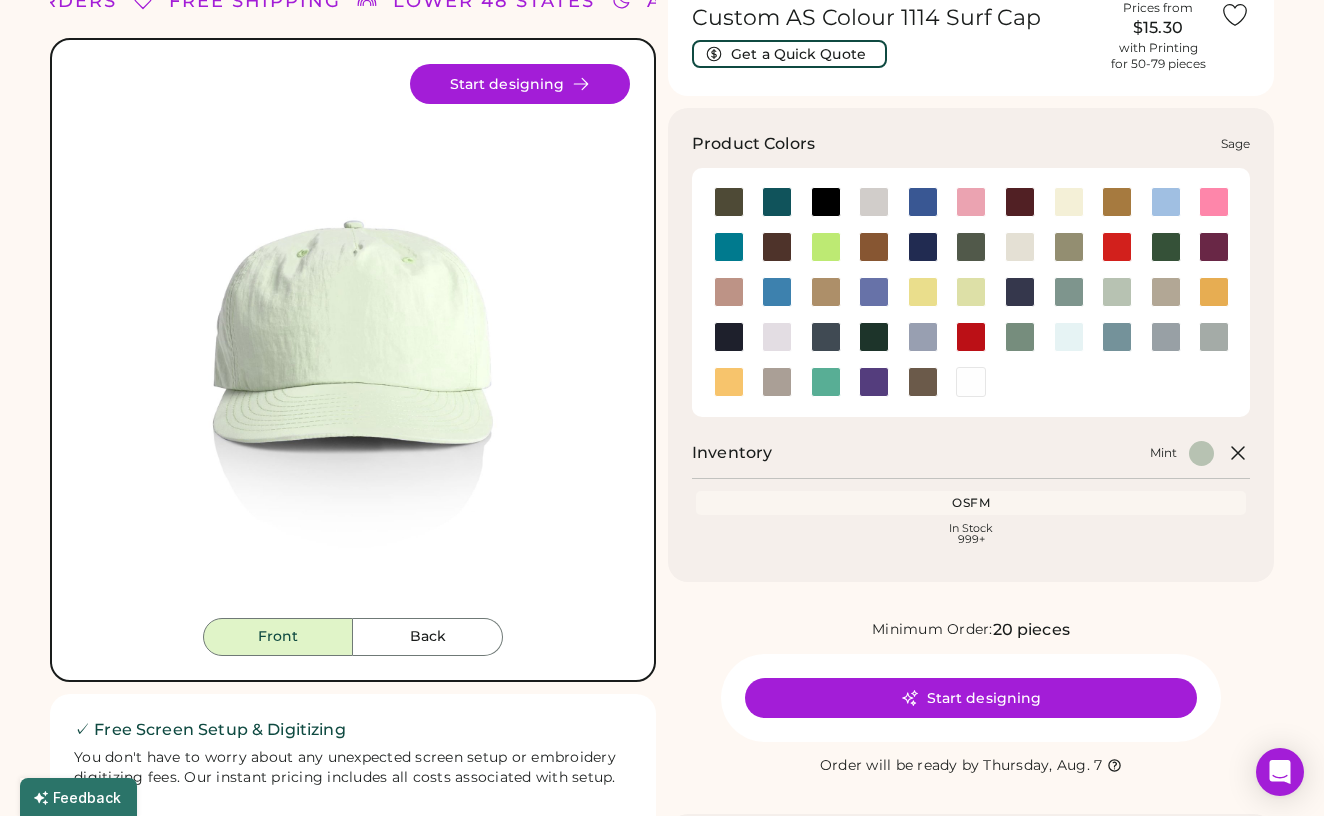 click at bounding box center (1020, 337) 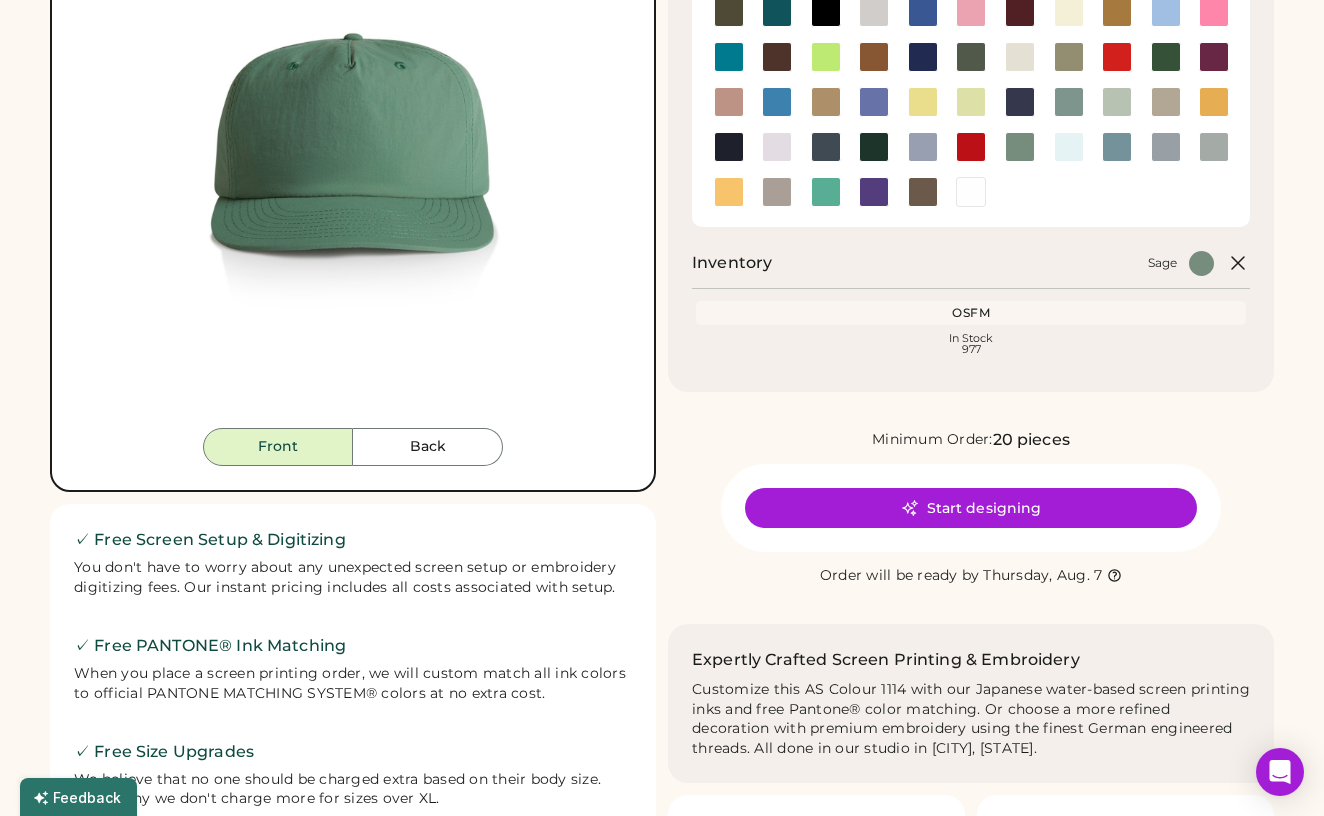 scroll, scrollTop: 294, scrollLeft: 0, axis: vertical 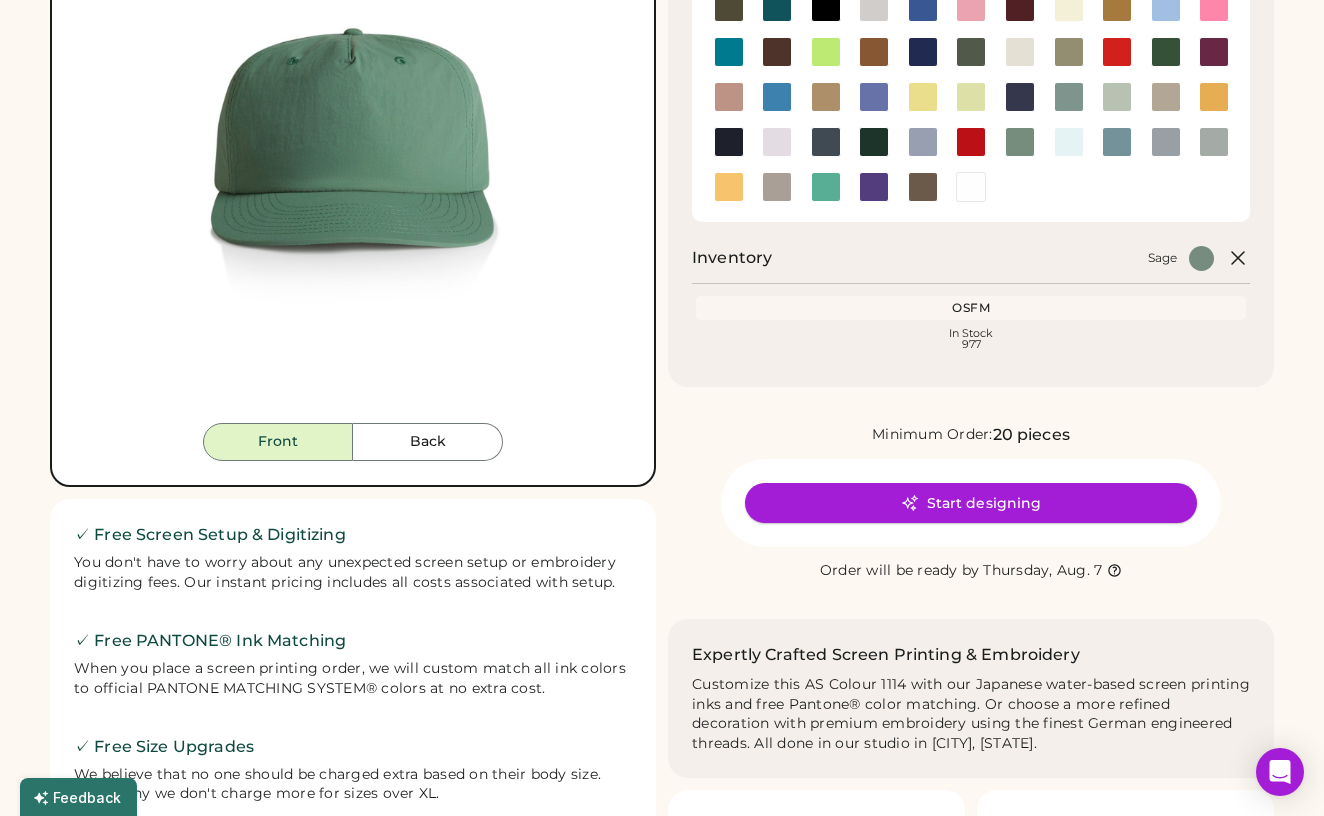 click on "Start designing" at bounding box center (971, 503) 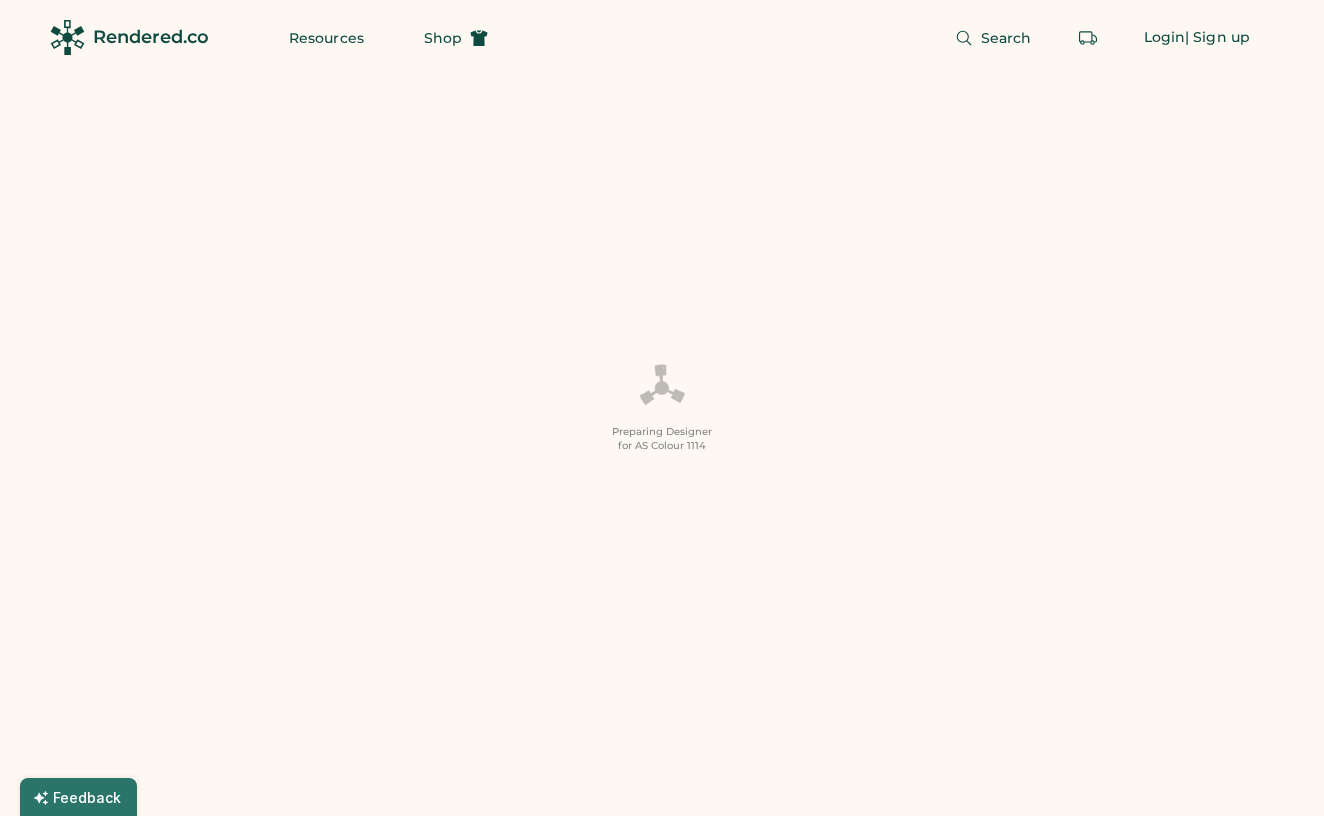 scroll, scrollTop: 0, scrollLeft: 0, axis: both 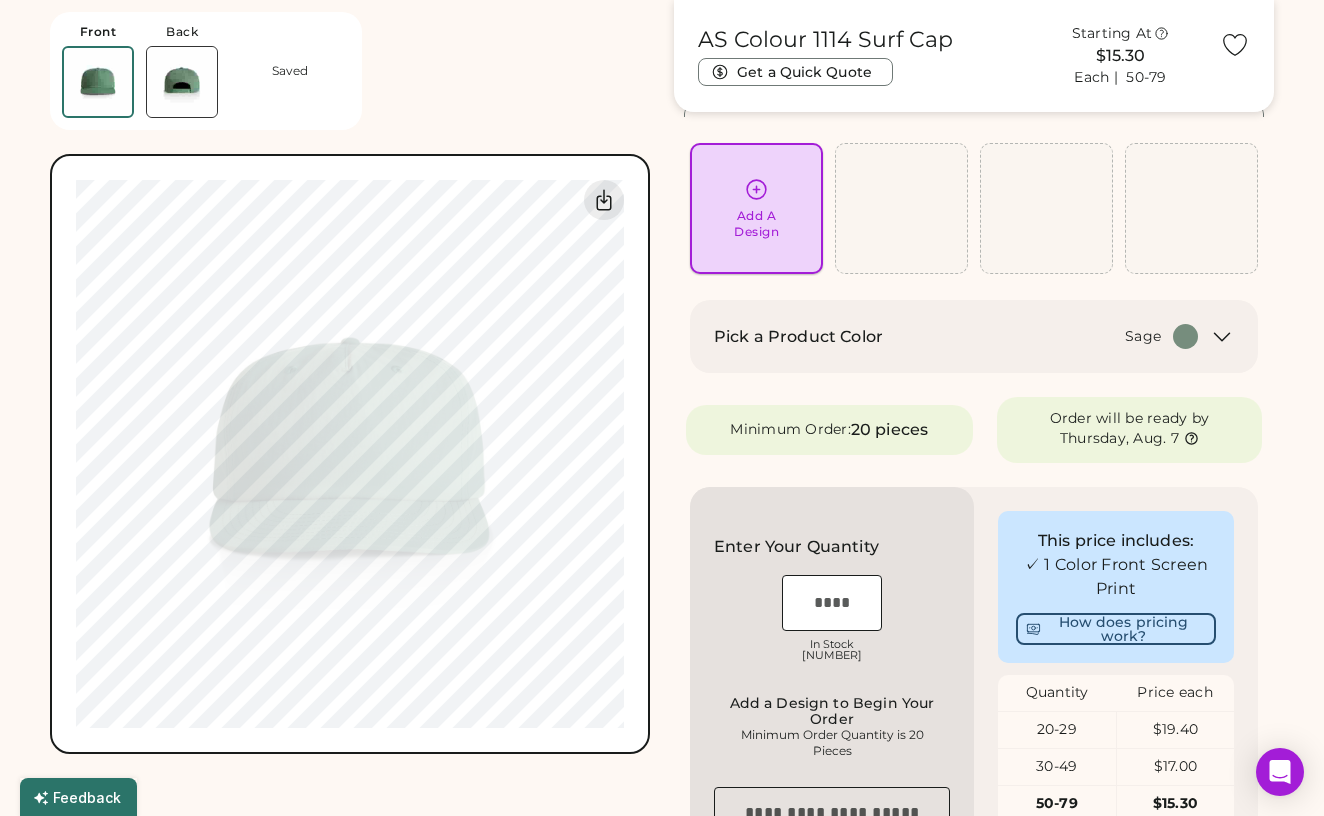 click 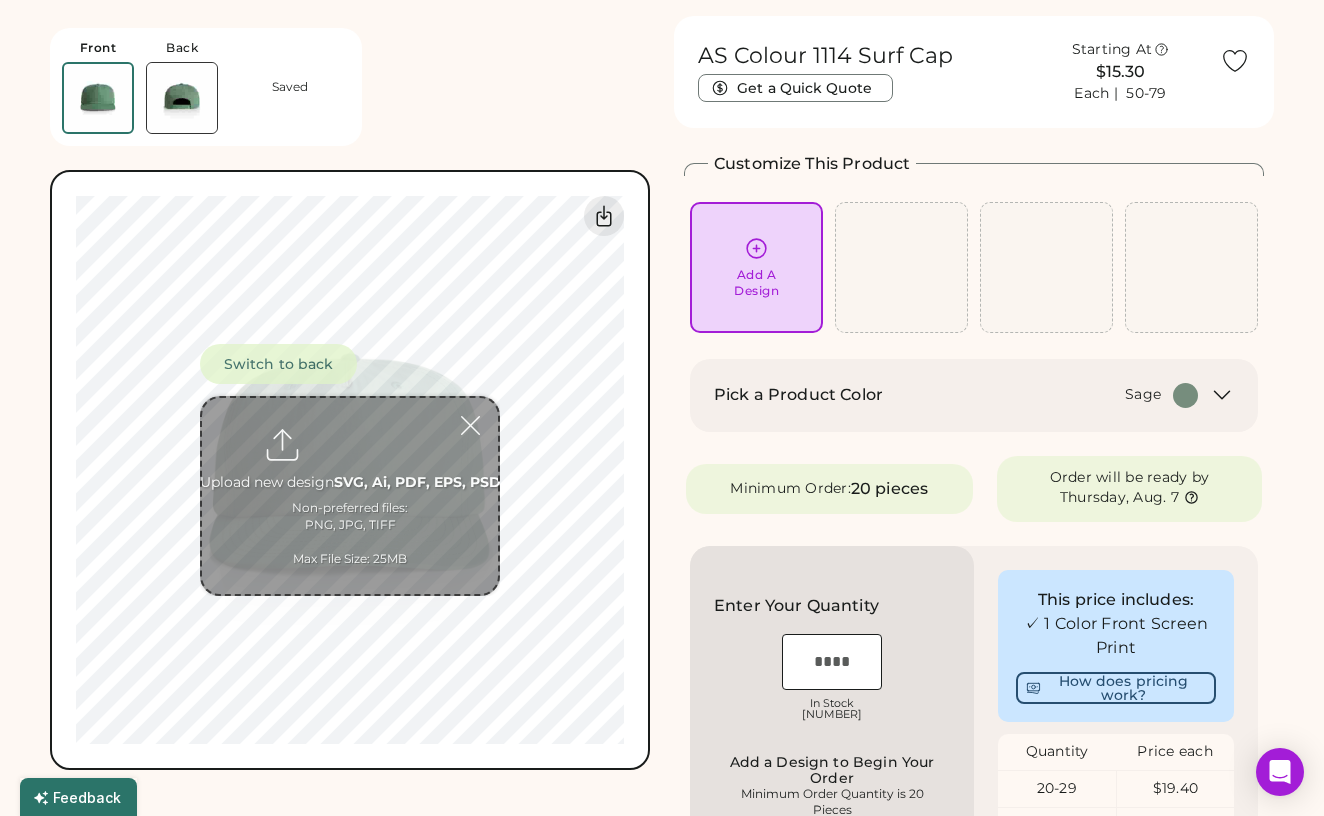 scroll, scrollTop: 53, scrollLeft: 0, axis: vertical 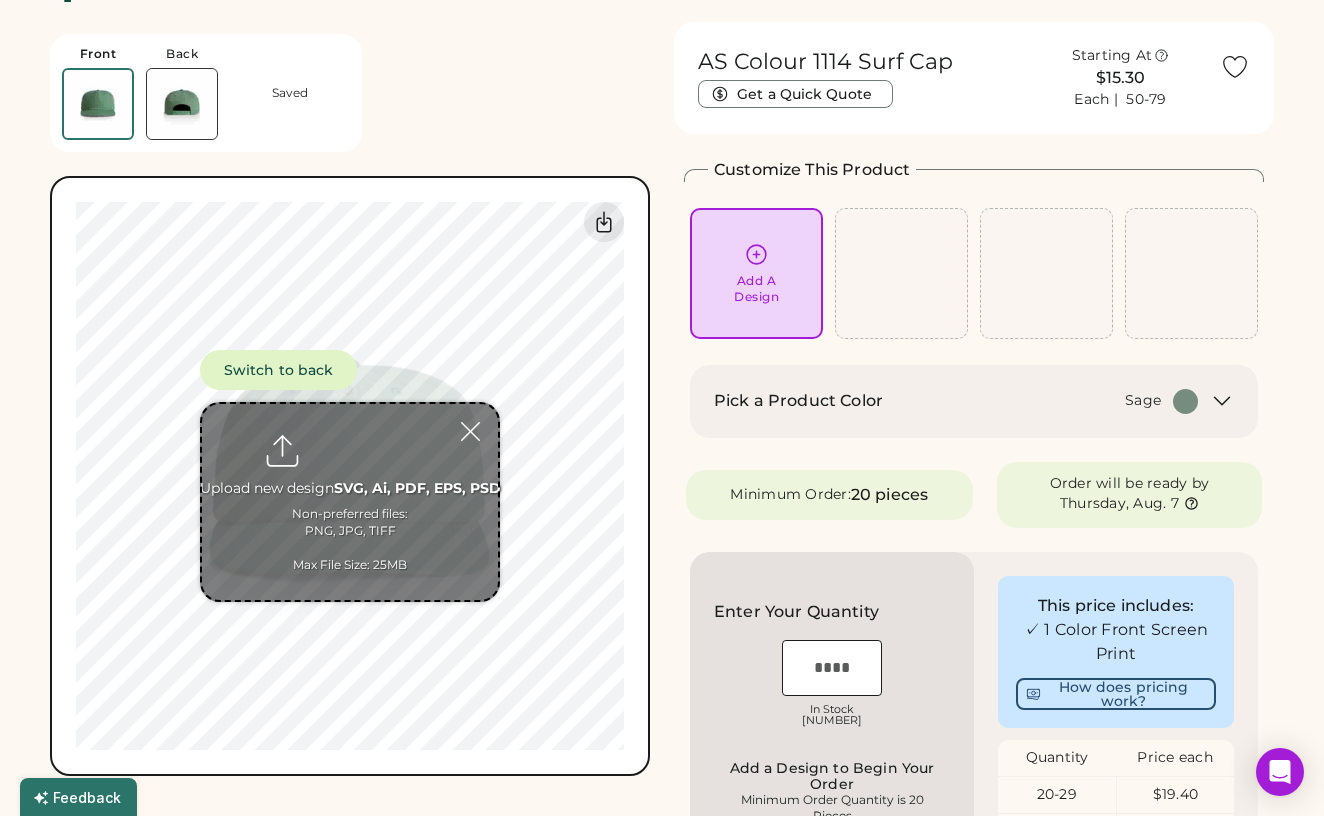 click at bounding box center [350, 502] 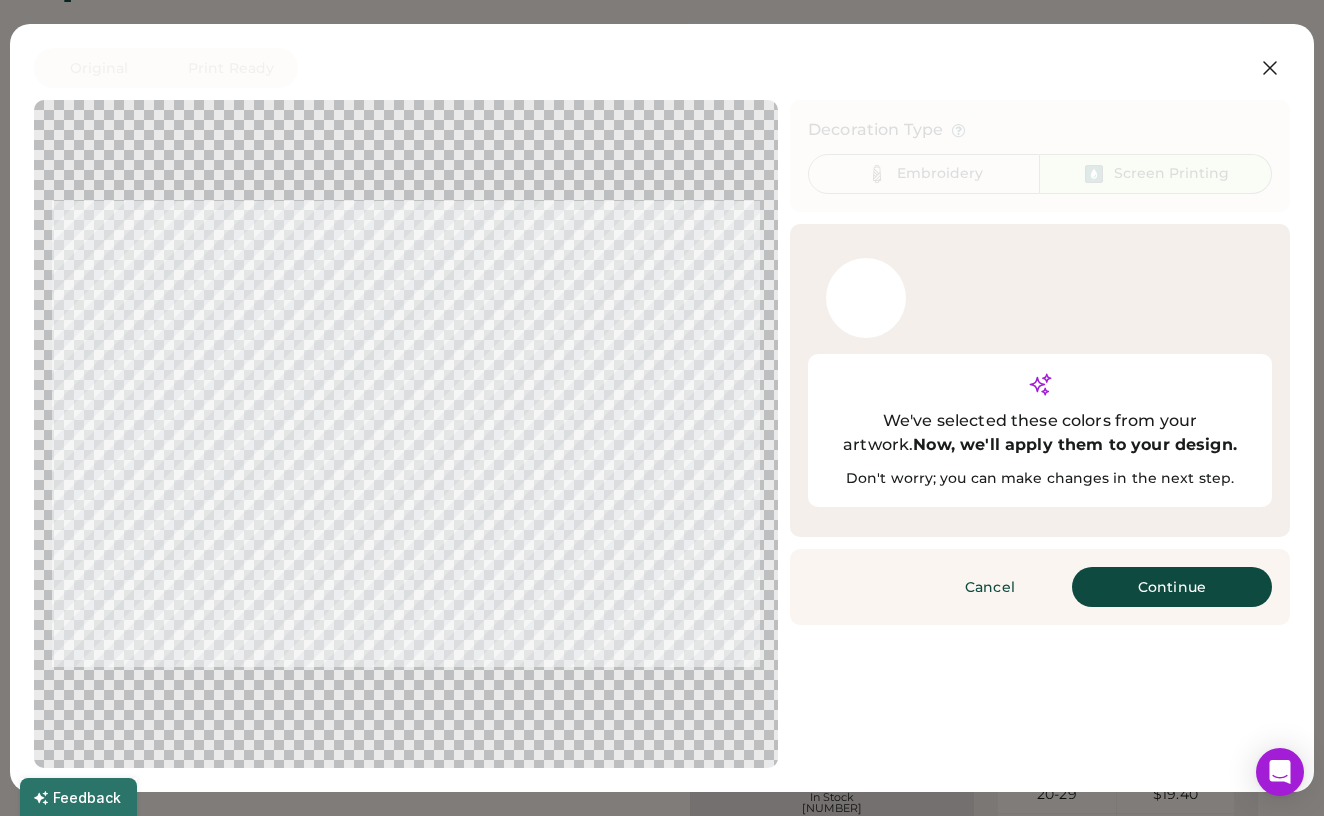 click on "Continue" at bounding box center (1172, 587) 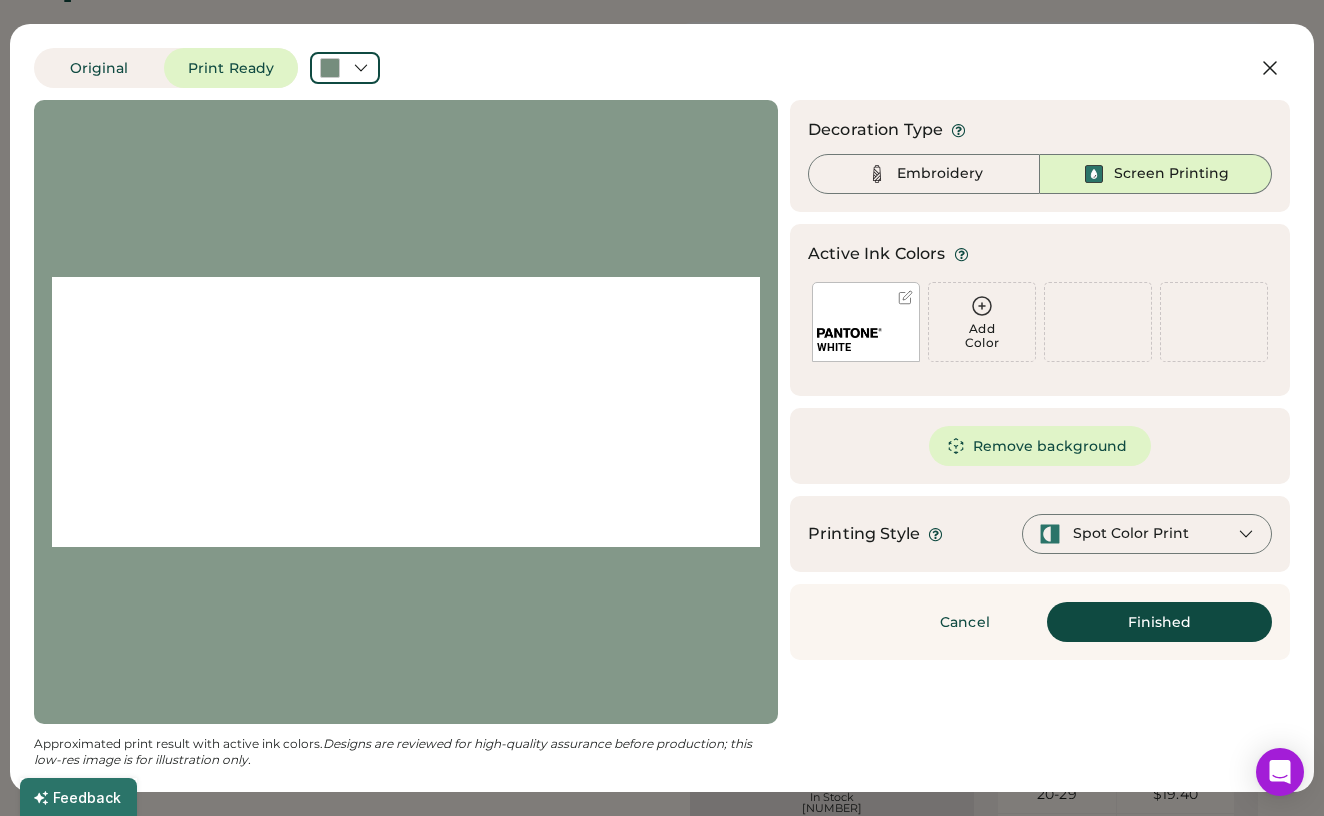 click on "Remove background" at bounding box center [1040, 446] 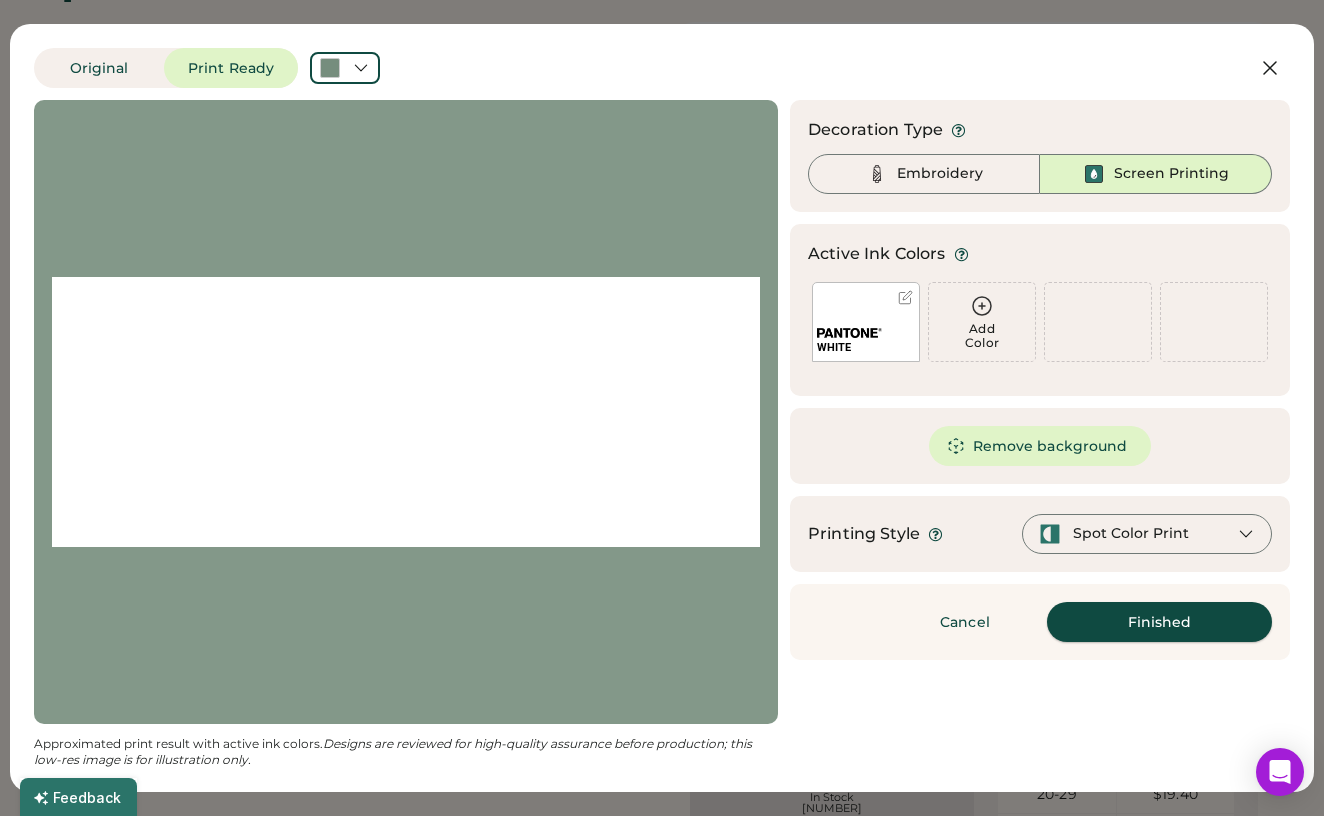 click on "Finished" at bounding box center (1159, 622) 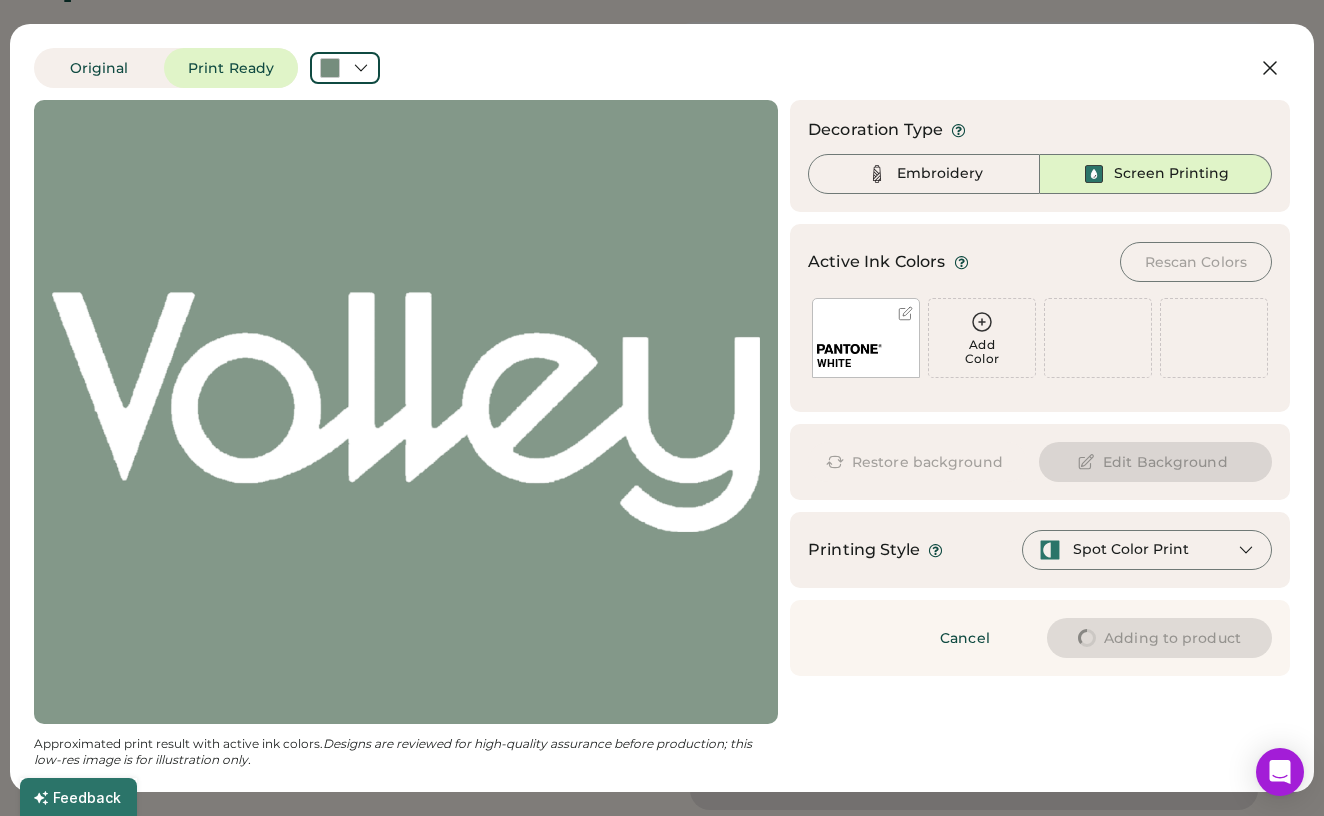 type on "****" 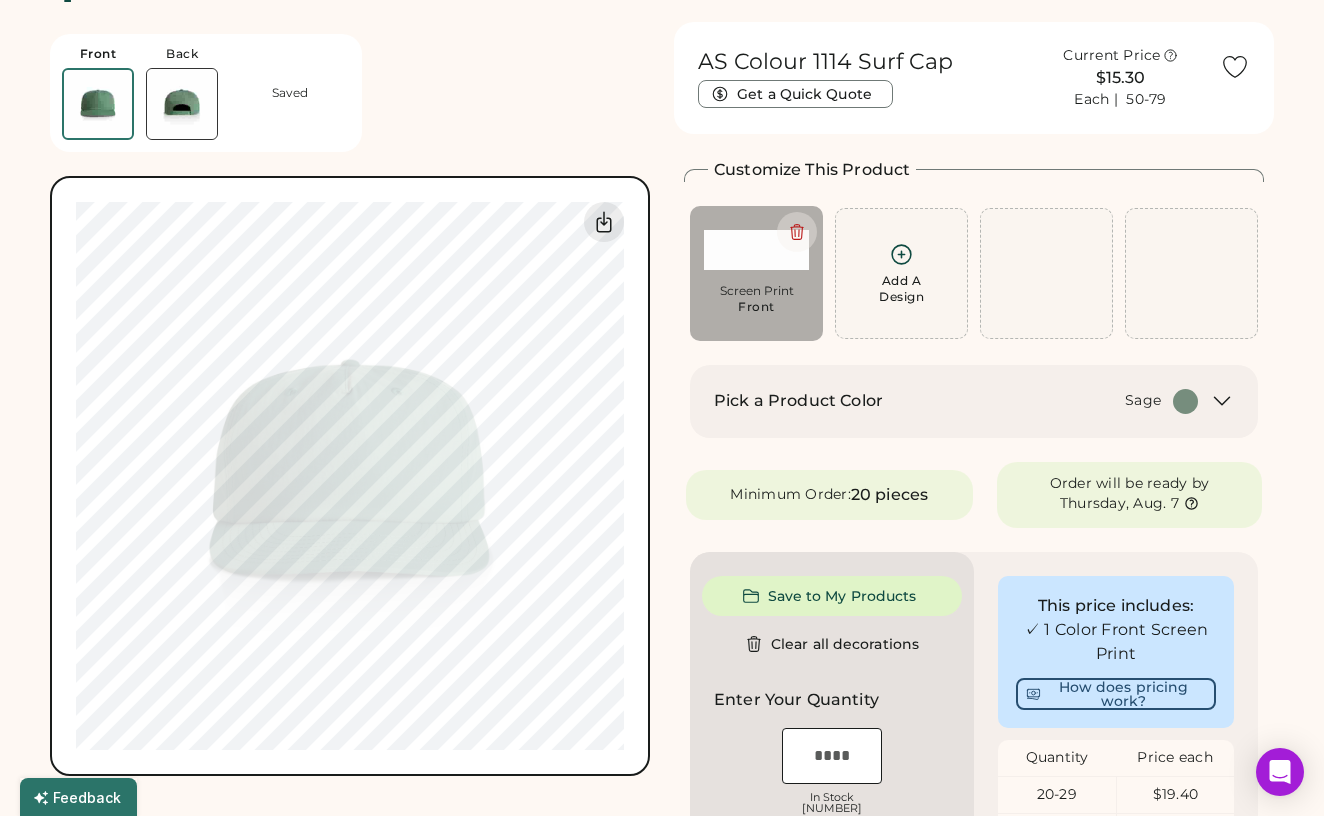type on "****" 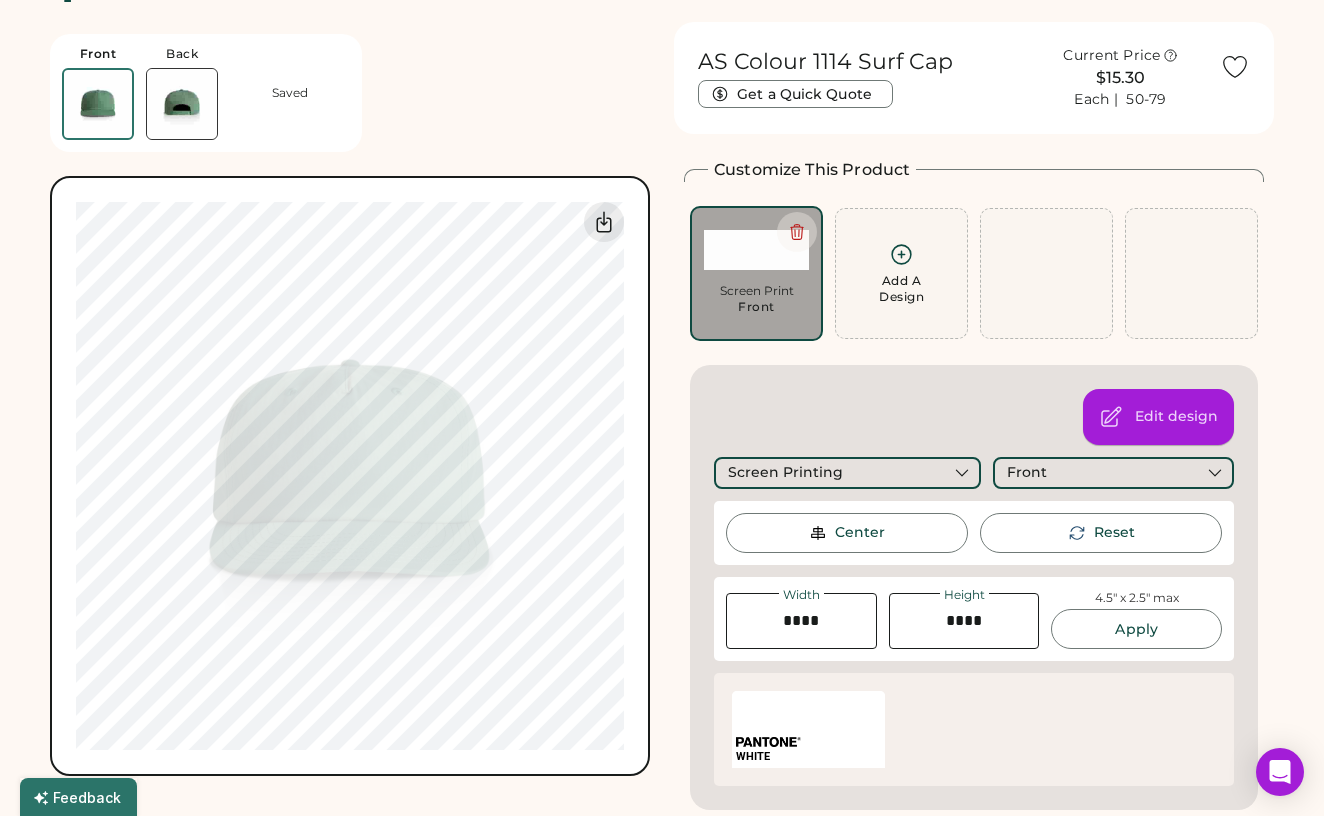 click on "Edit design" at bounding box center (1158, 417) 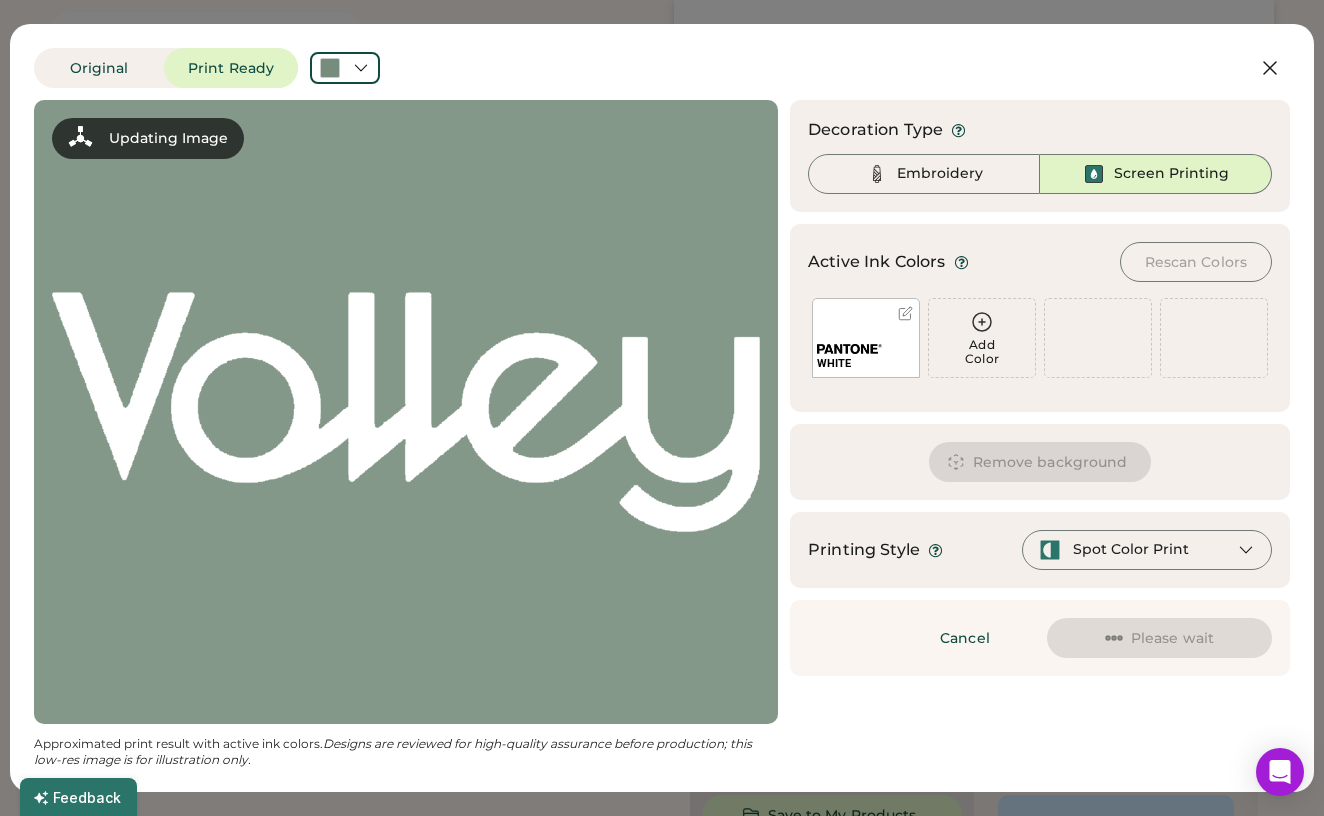 scroll, scrollTop: 311, scrollLeft: 0, axis: vertical 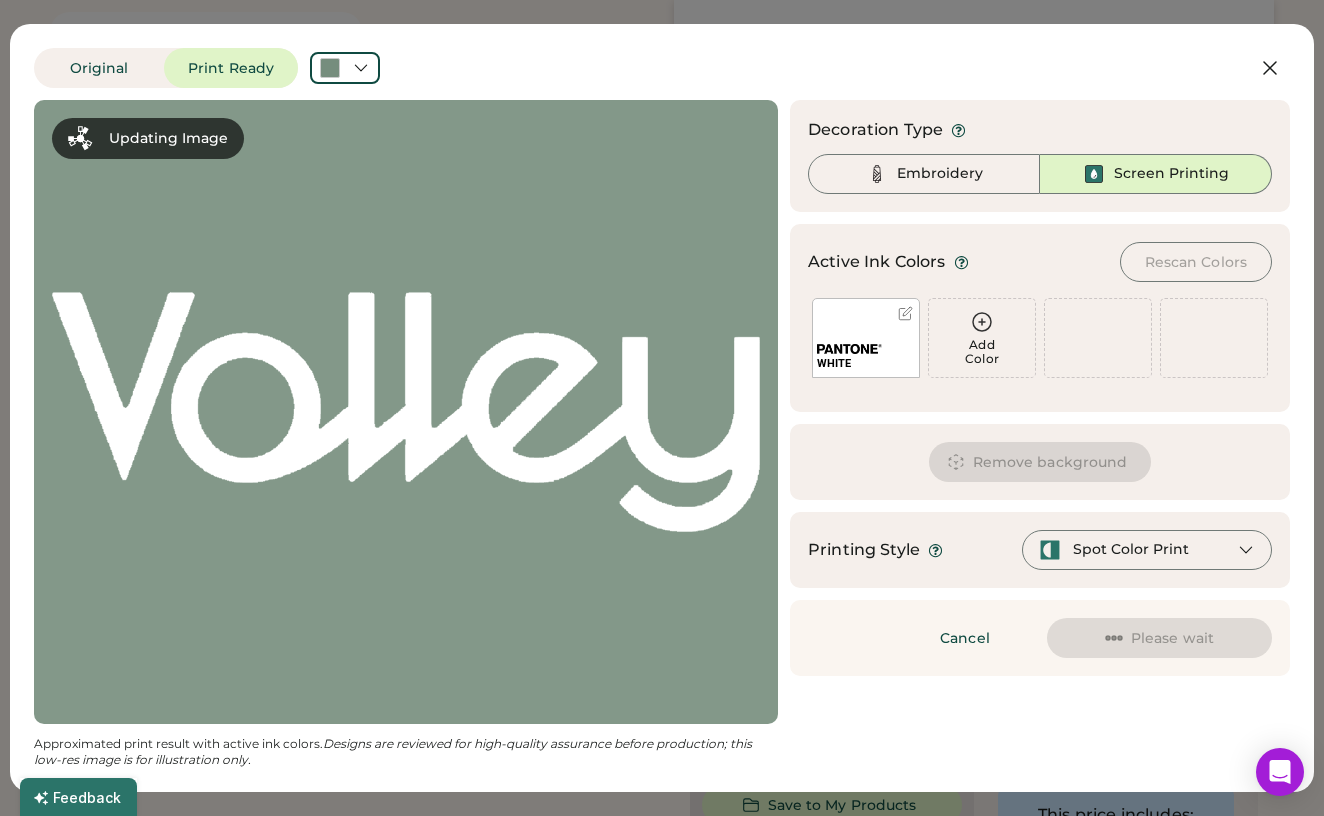 click on "Spot Color Print" at bounding box center (1131, 550) 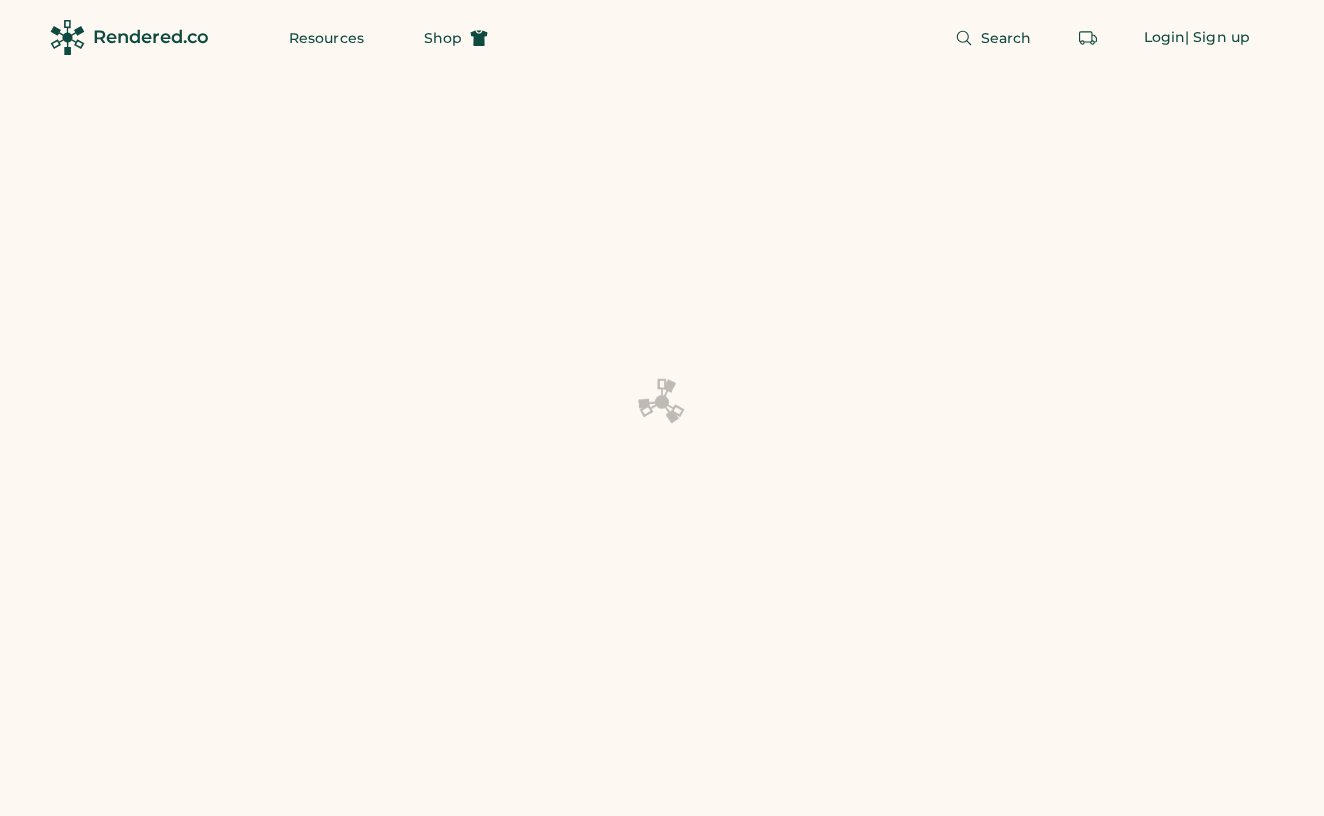 scroll, scrollTop: 0, scrollLeft: 0, axis: both 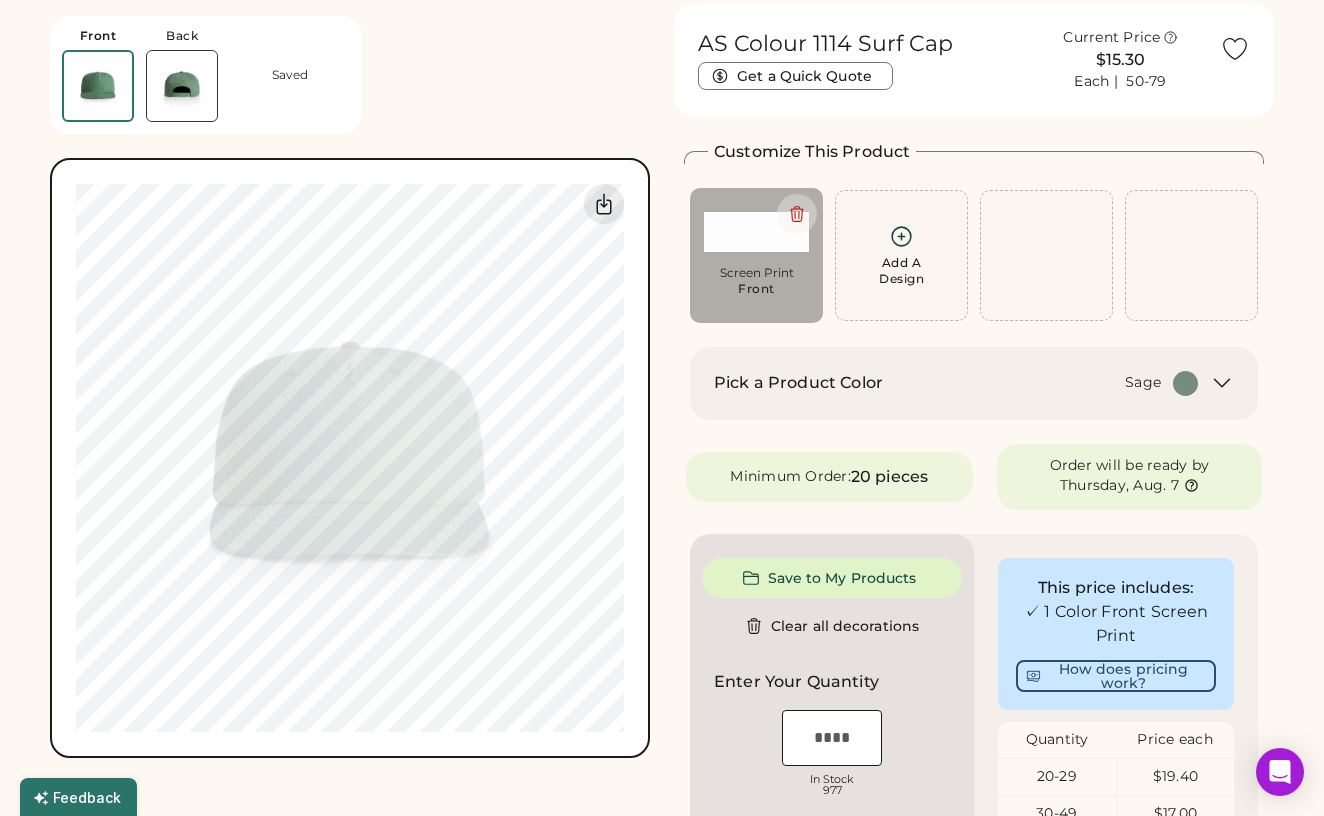 click 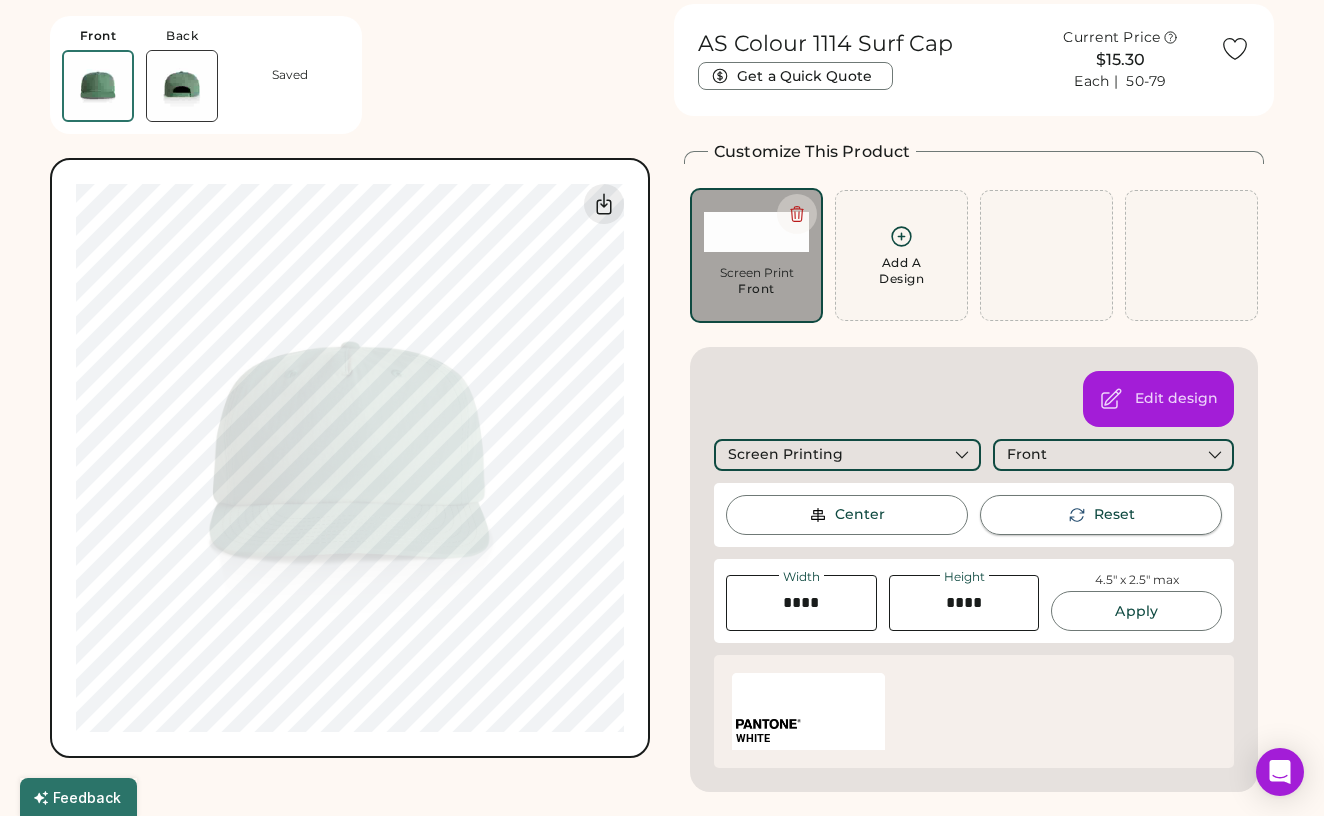 click 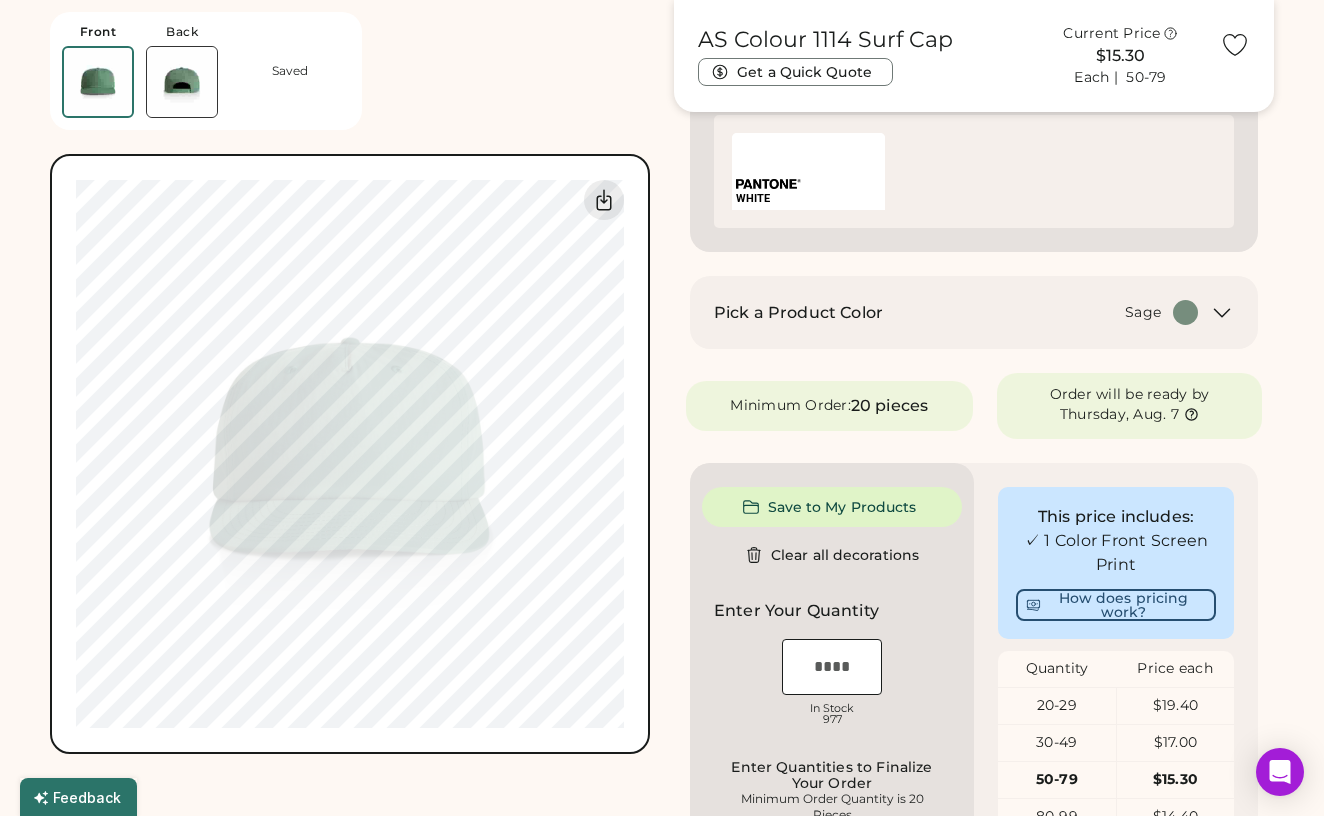 scroll, scrollTop: 616, scrollLeft: 0, axis: vertical 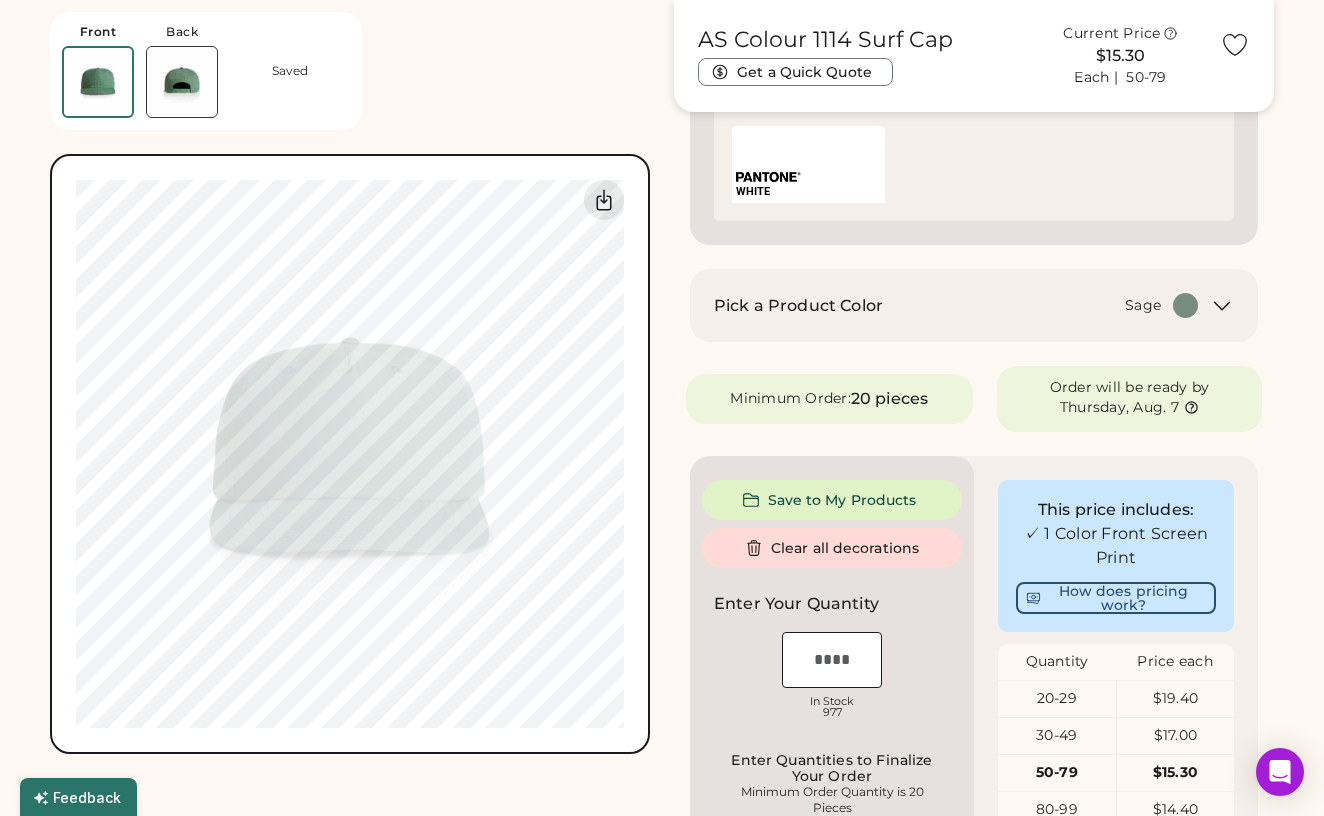click on "Clear all decorations" at bounding box center (832, 548) 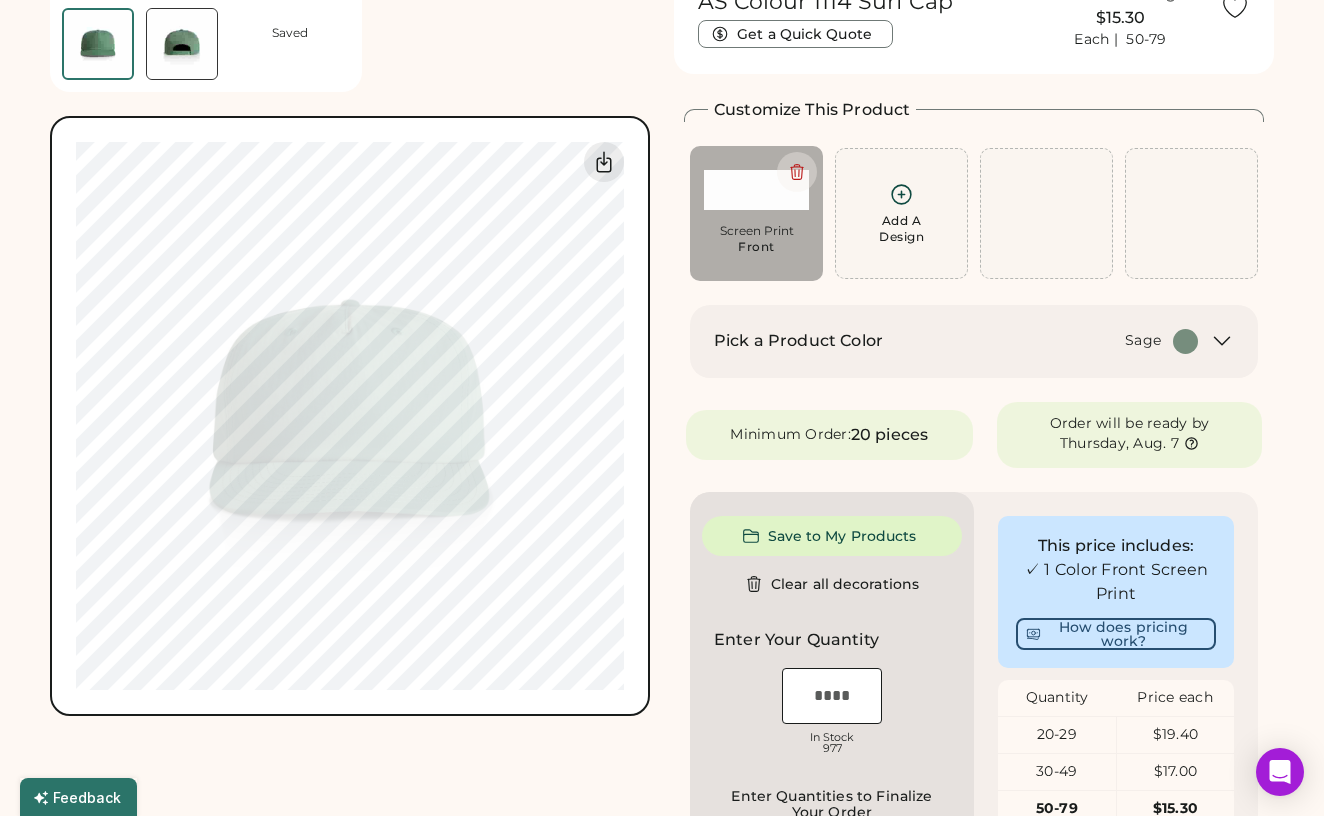 scroll, scrollTop: 0, scrollLeft: 0, axis: both 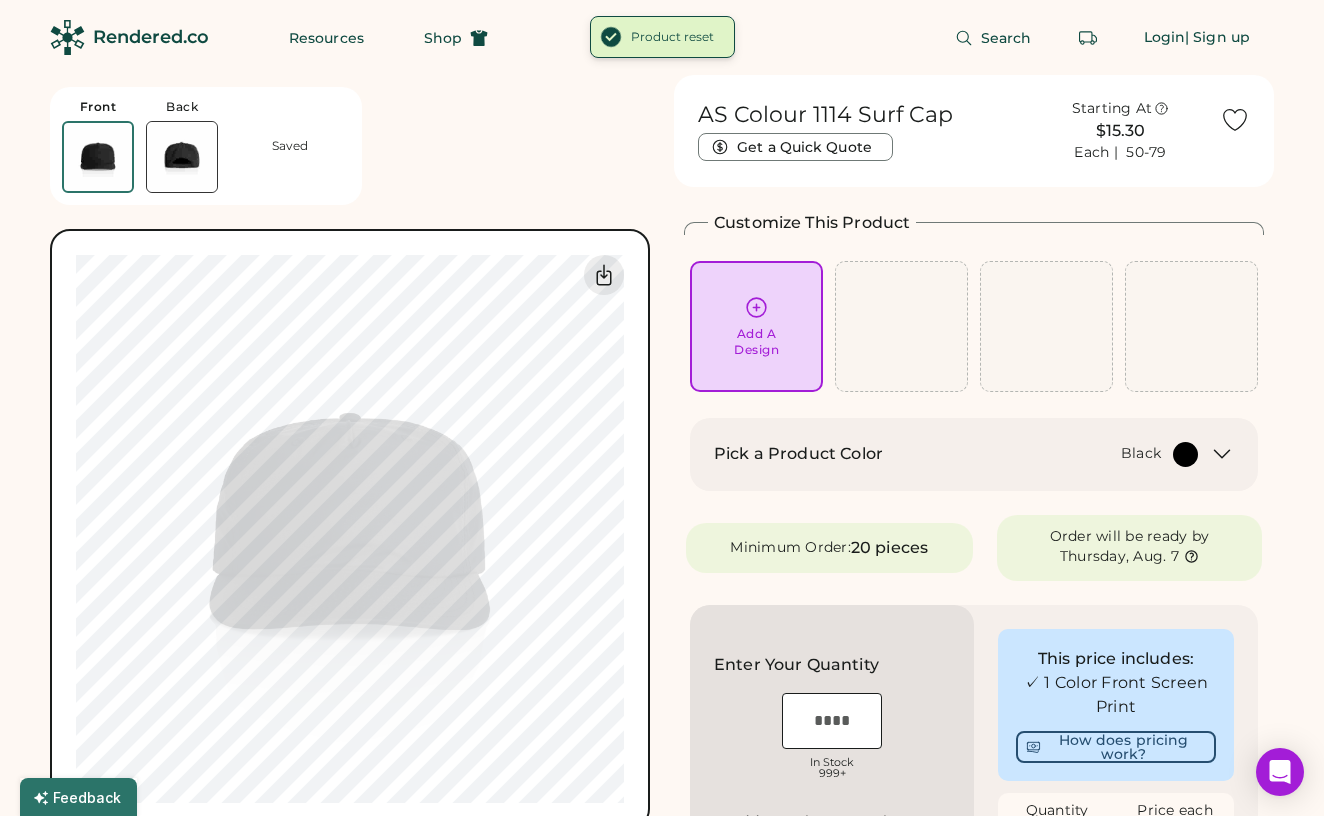 click 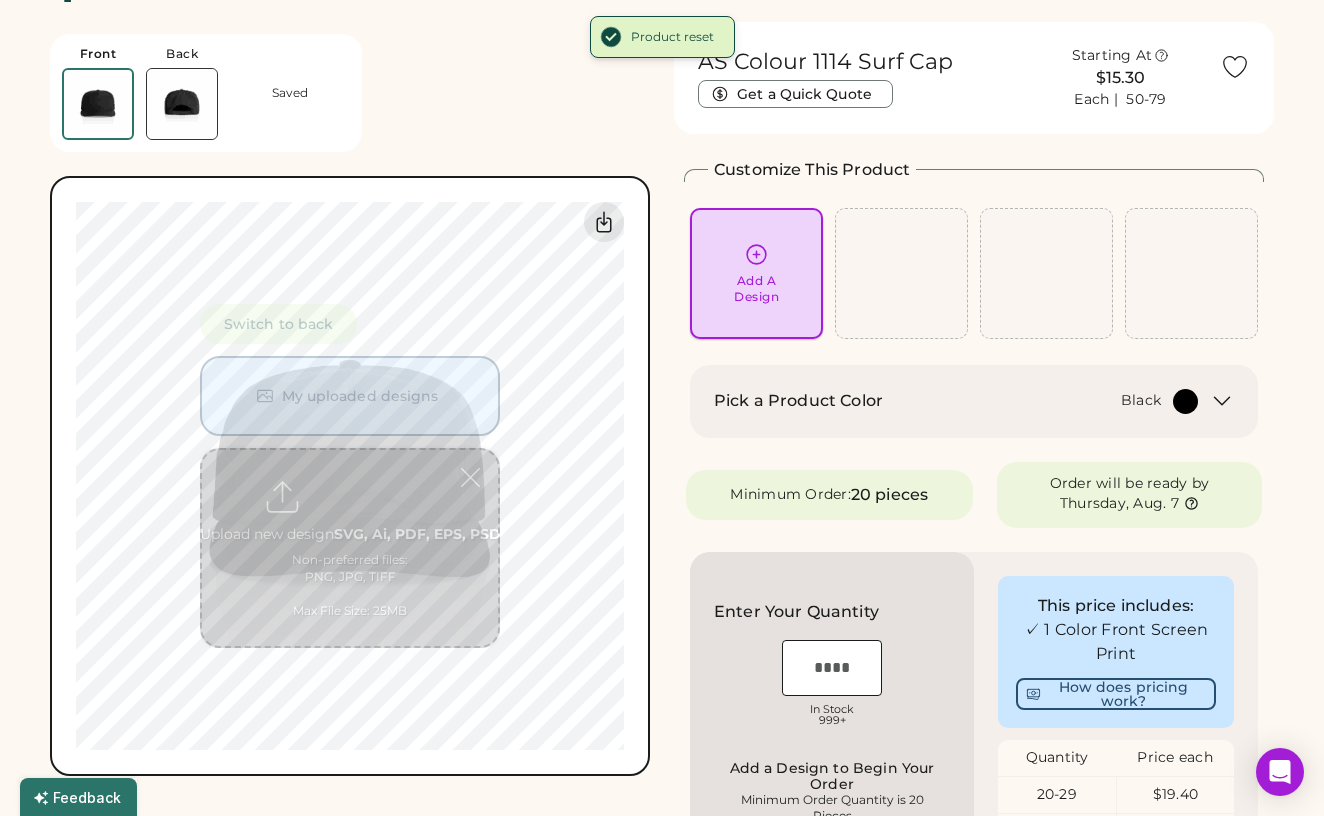 scroll, scrollTop: 75, scrollLeft: 0, axis: vertical 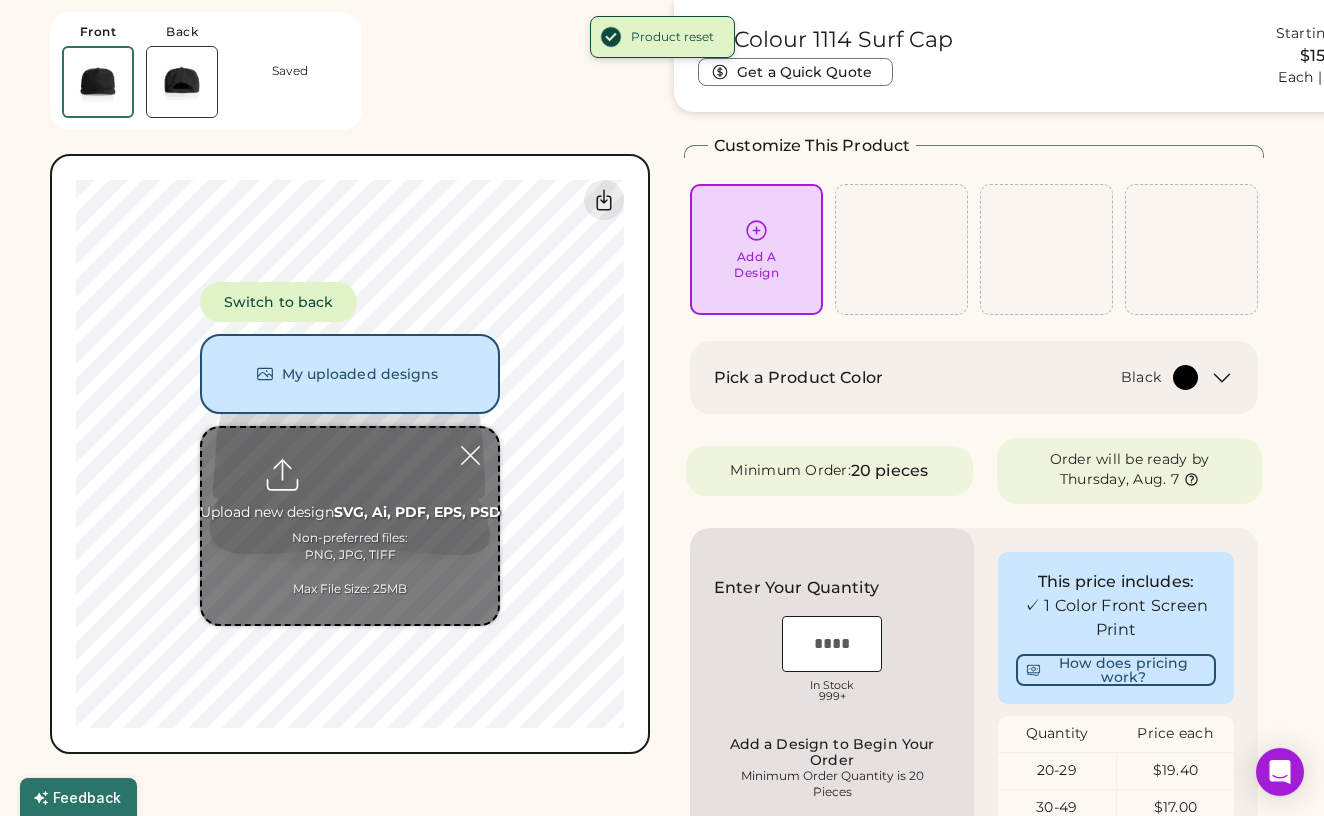 click at bounding box center [350, 526] 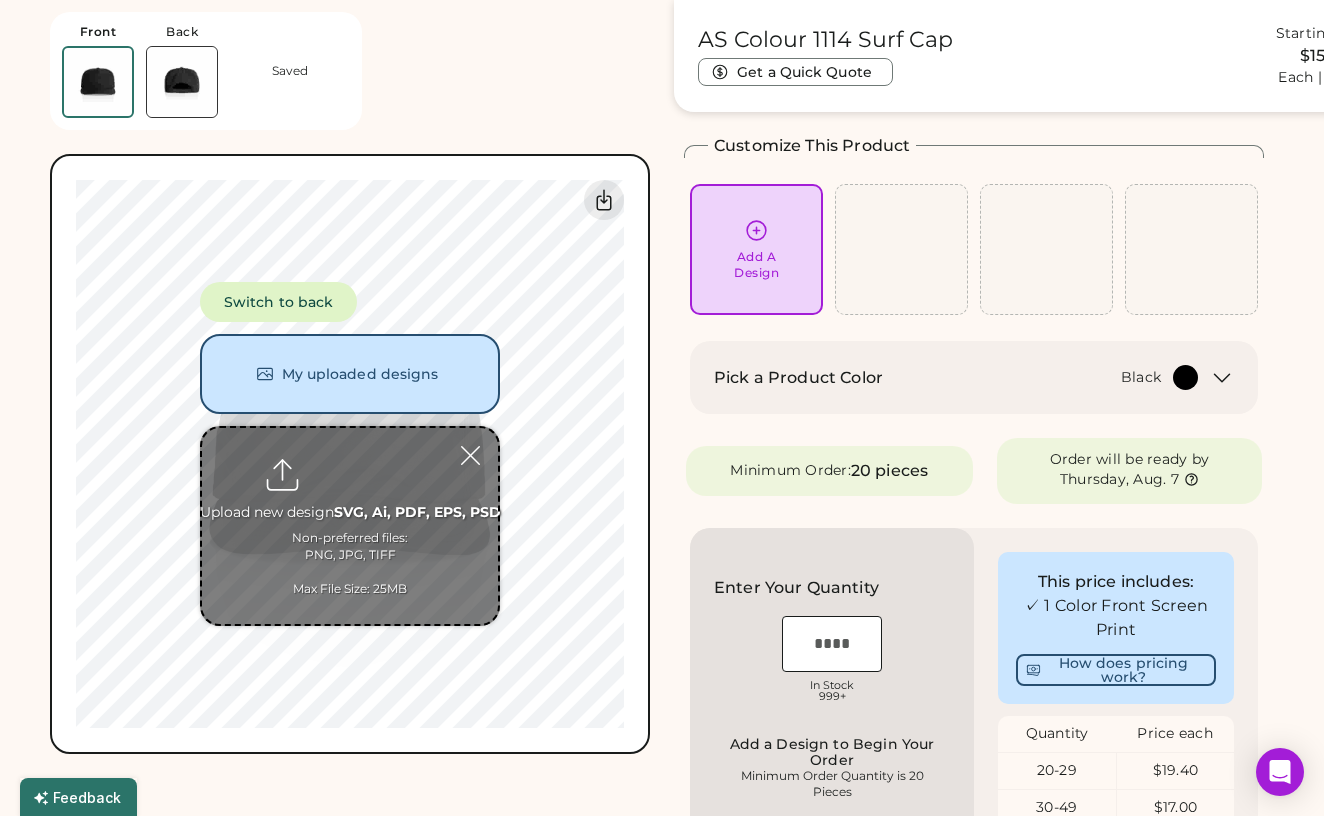 type on "**********" 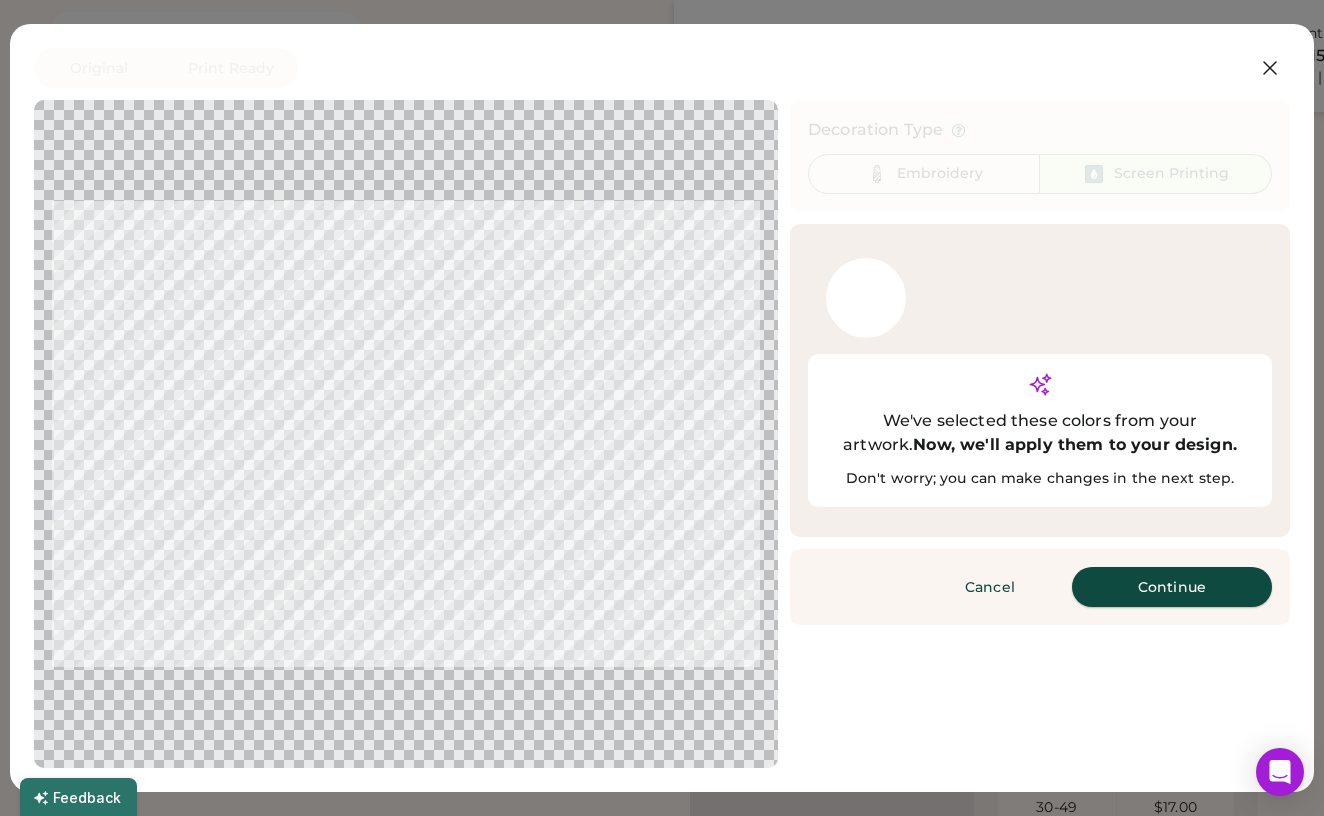 click on "Continue" at bounding box center (1172, 587) 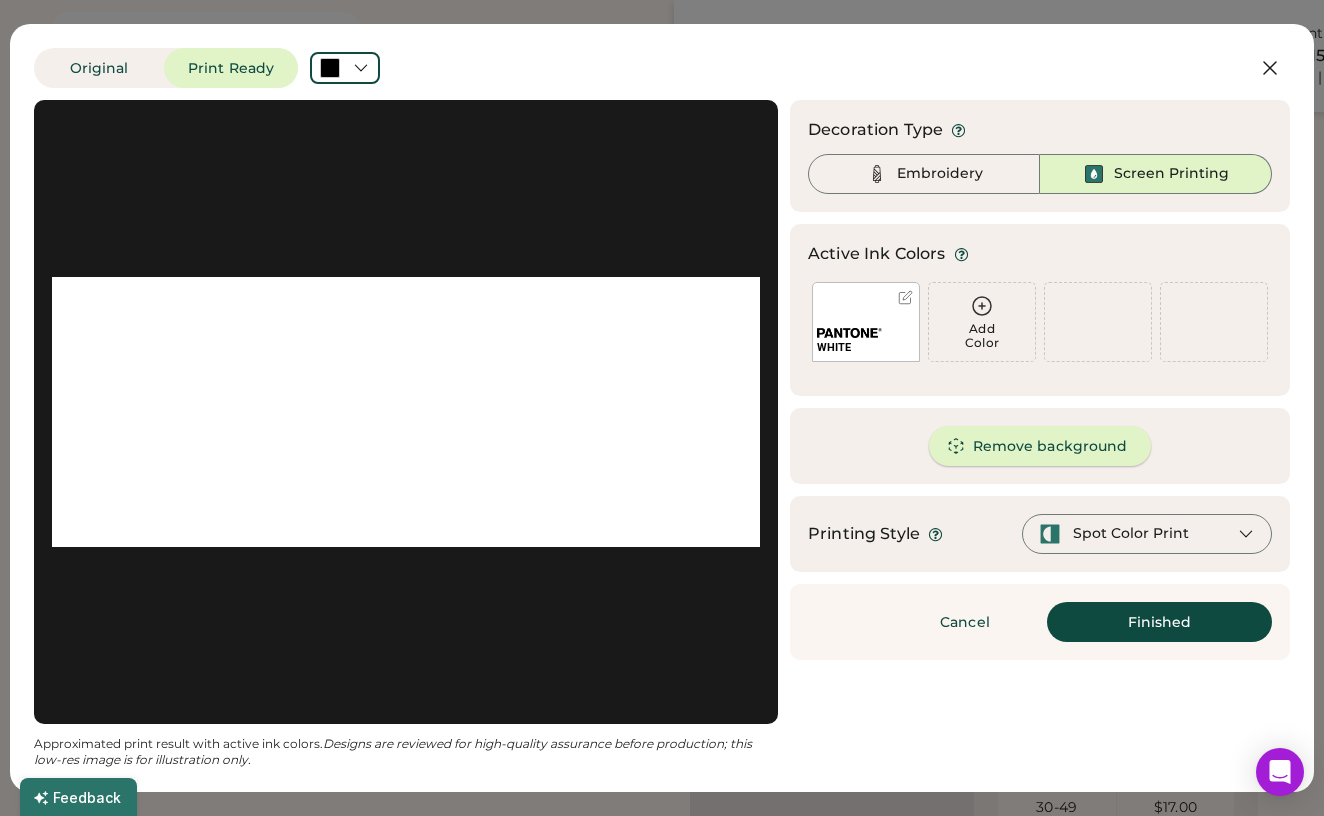click on "Remove background" at bounding box center (1040, 446) 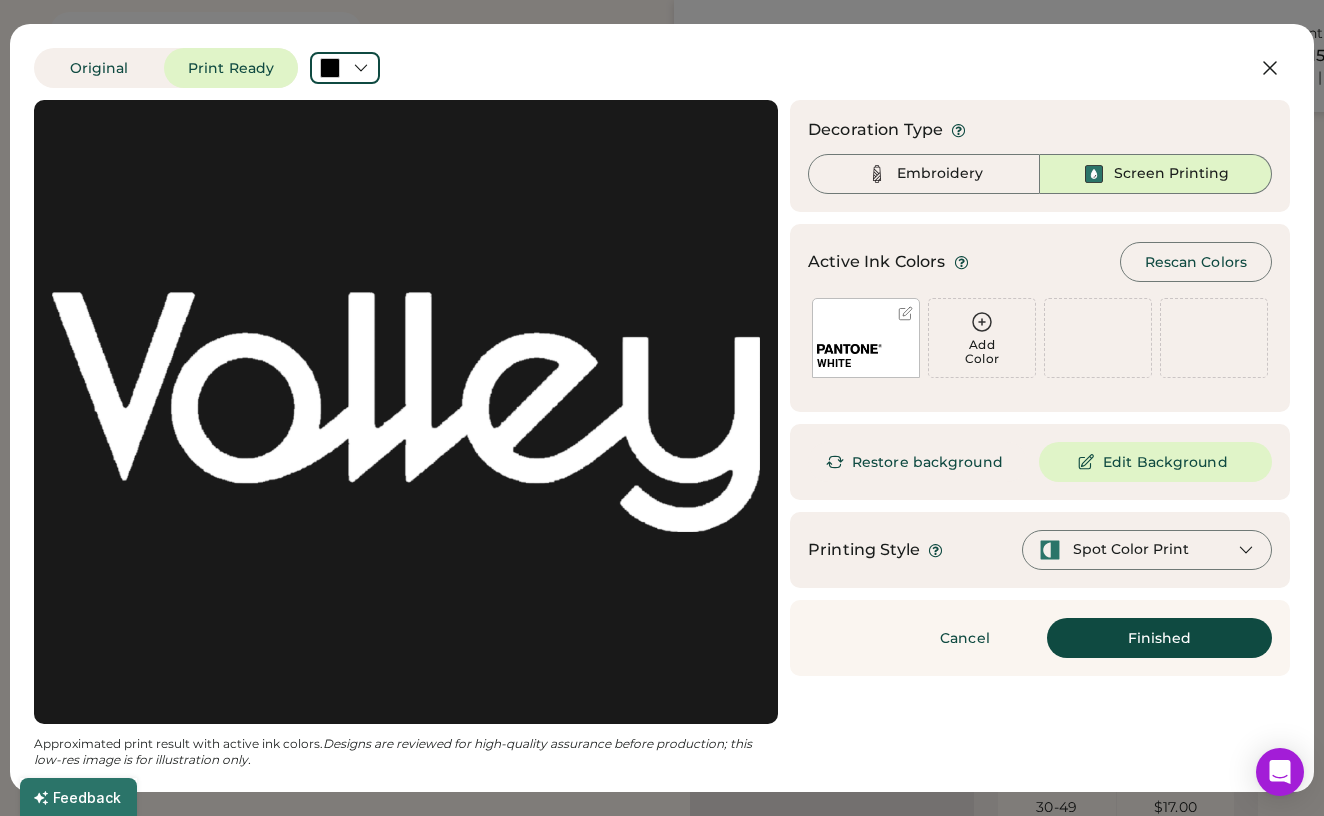 click on "Finished" at bounding box center (1159, 638) 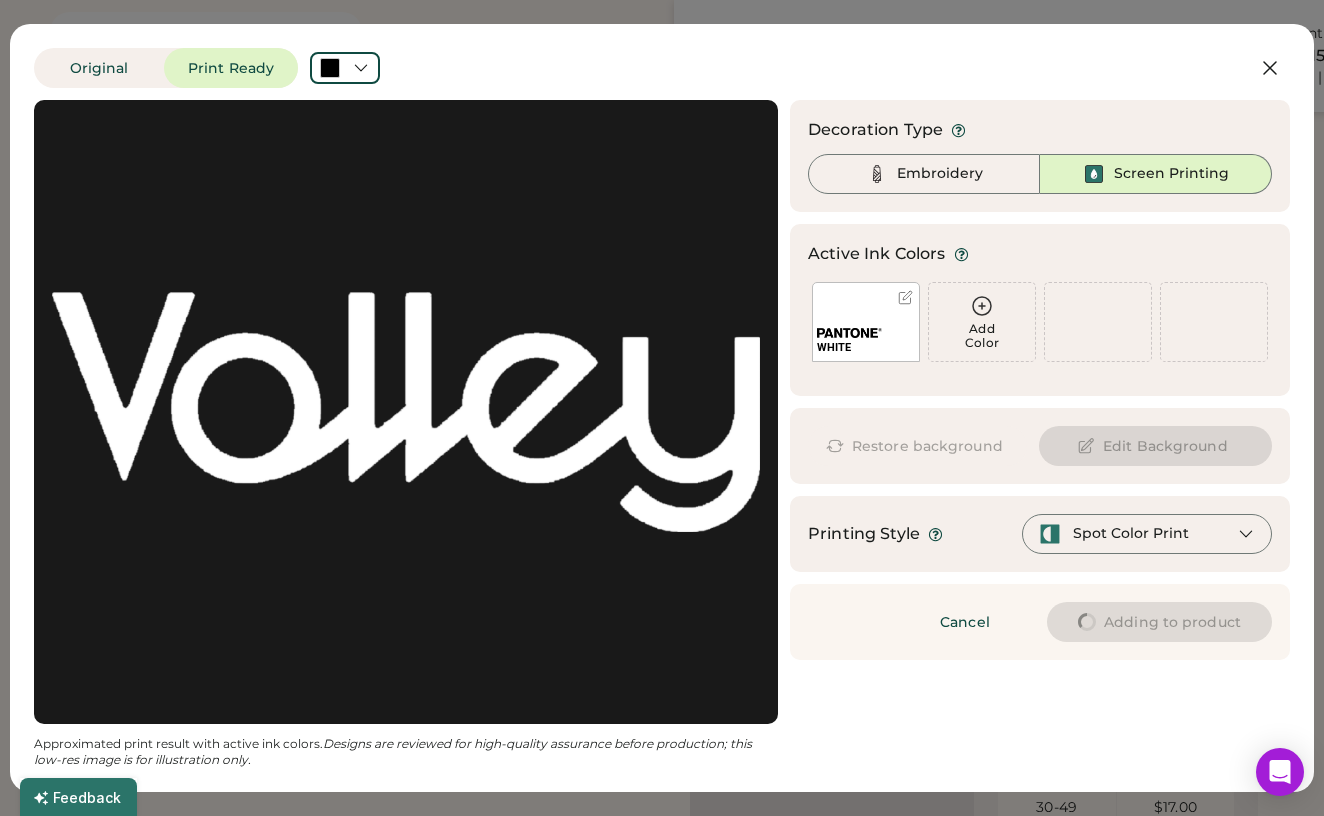 type on "****" 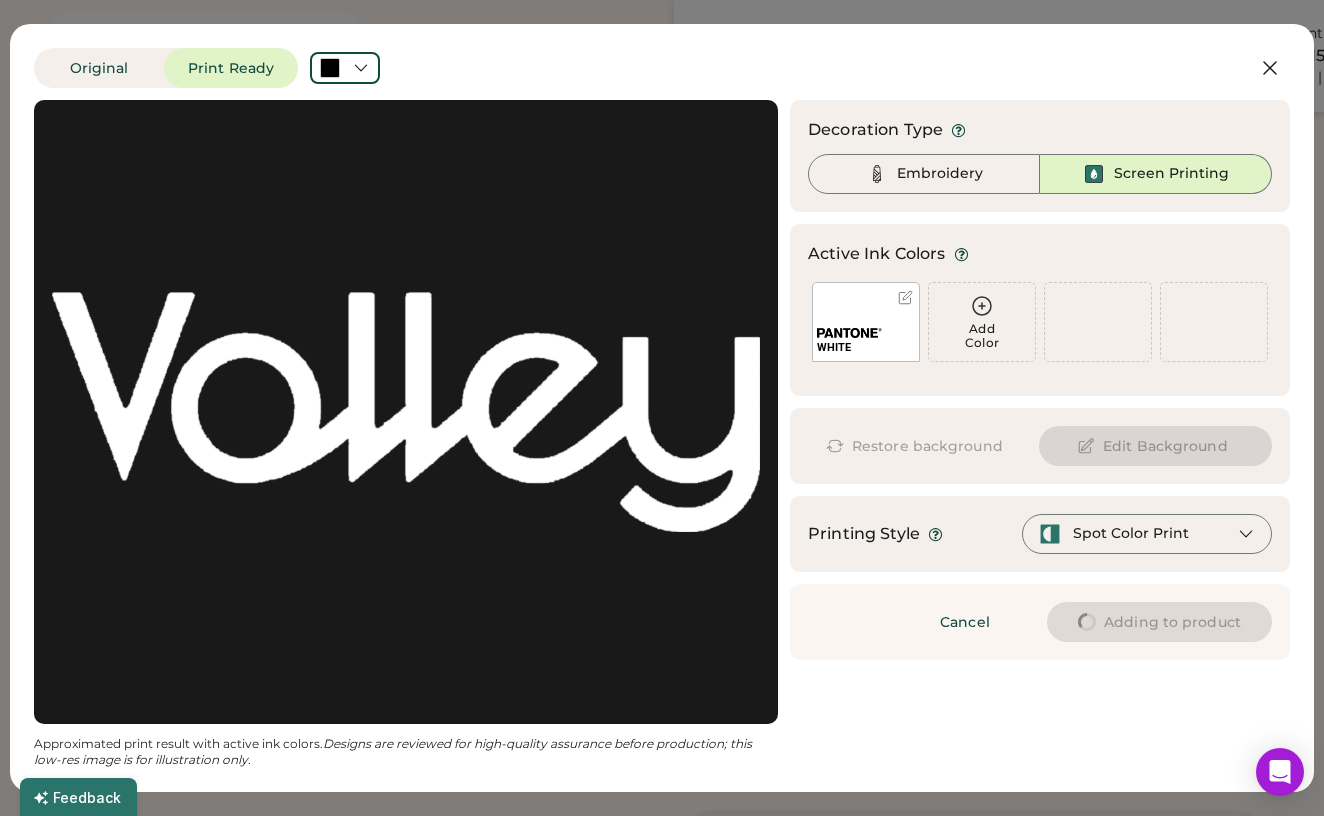 type on "****" 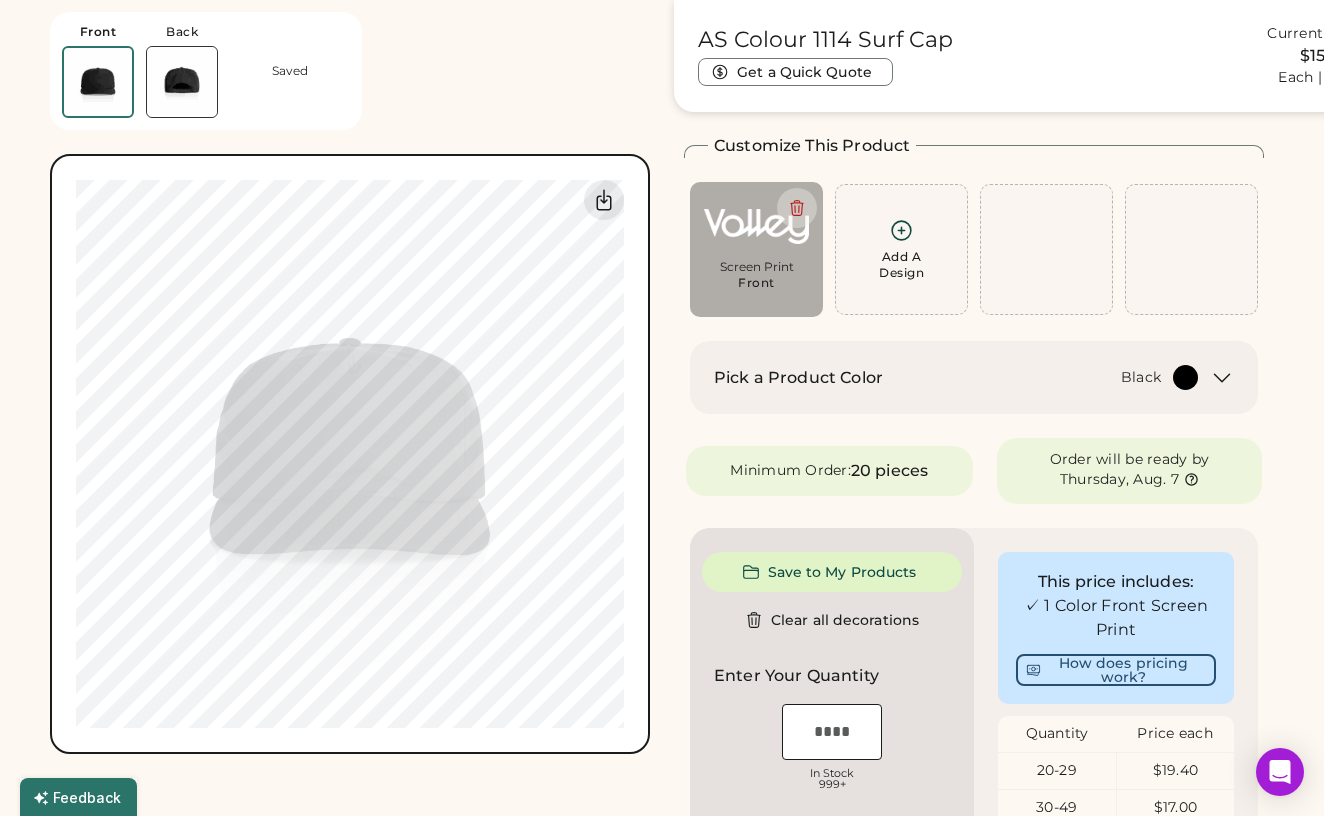 type on "****" 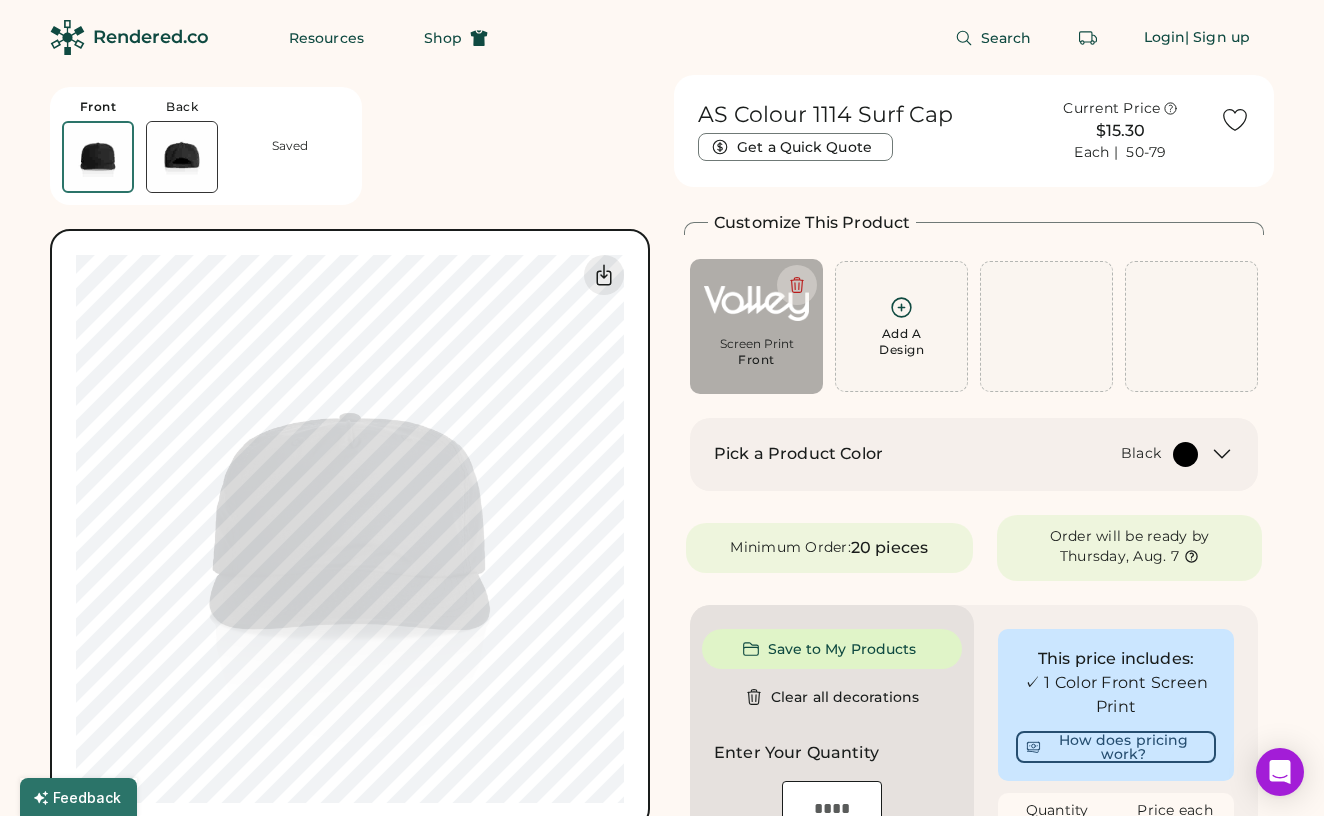 scroll, scrollTop: 0, scrollLeft: 0, axis: both 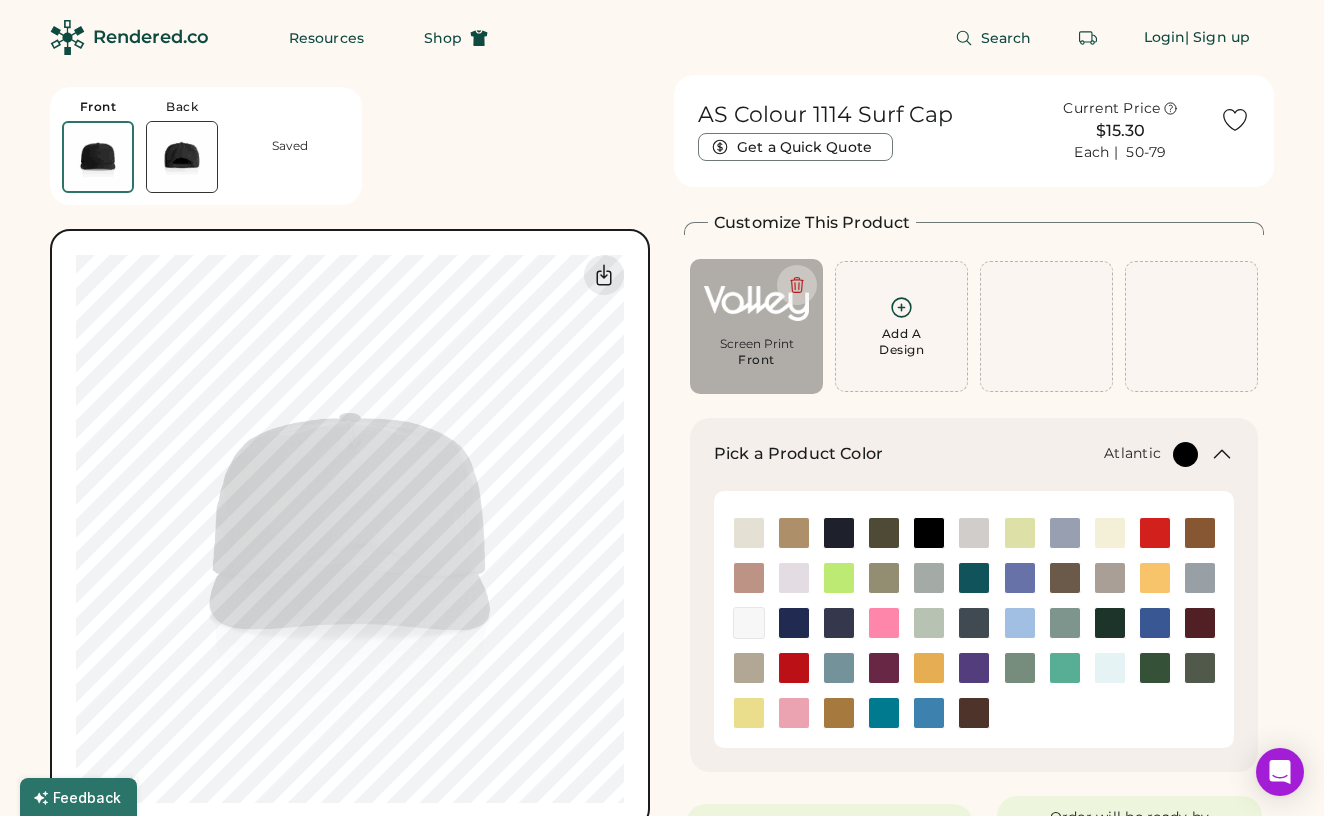 click at bounding box center (974, 578) 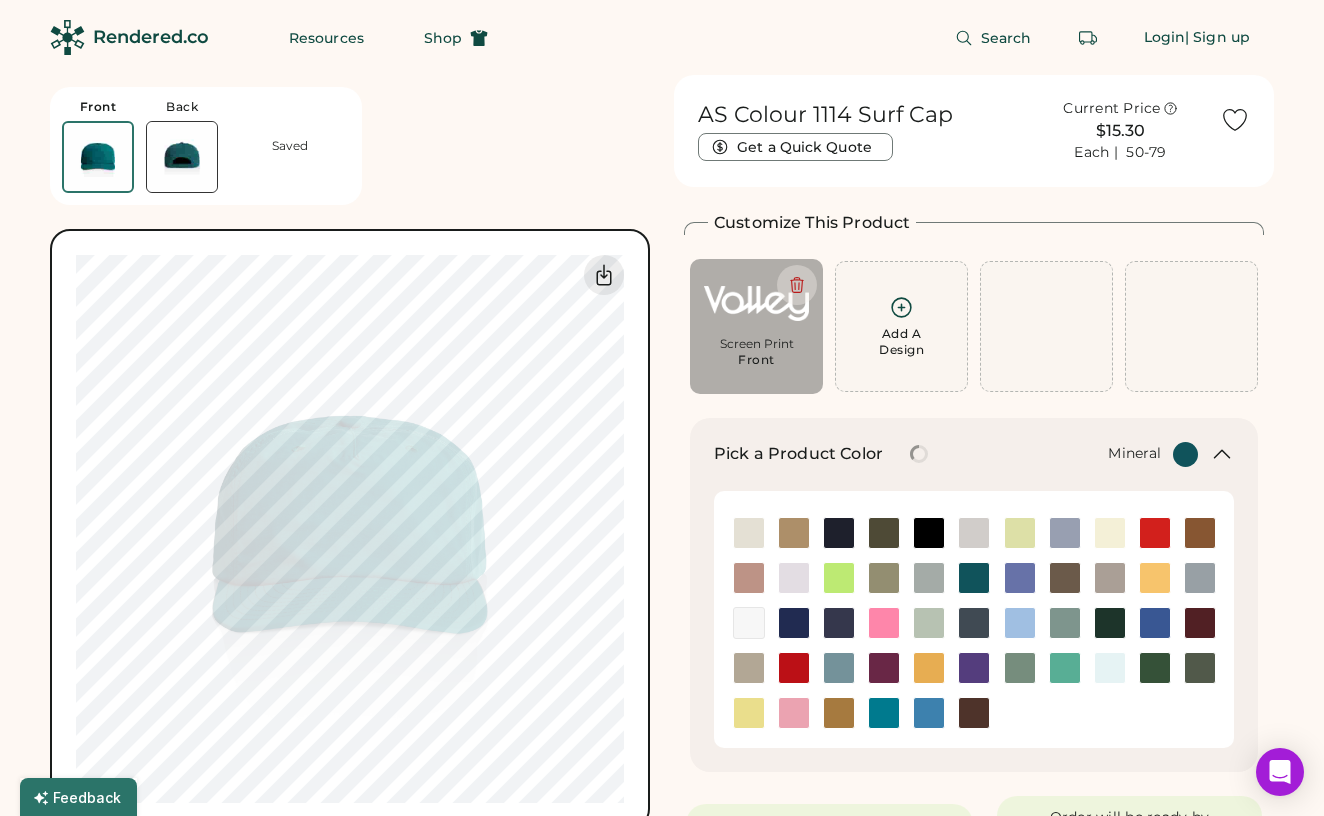 click at bounding box center [1065, 623] 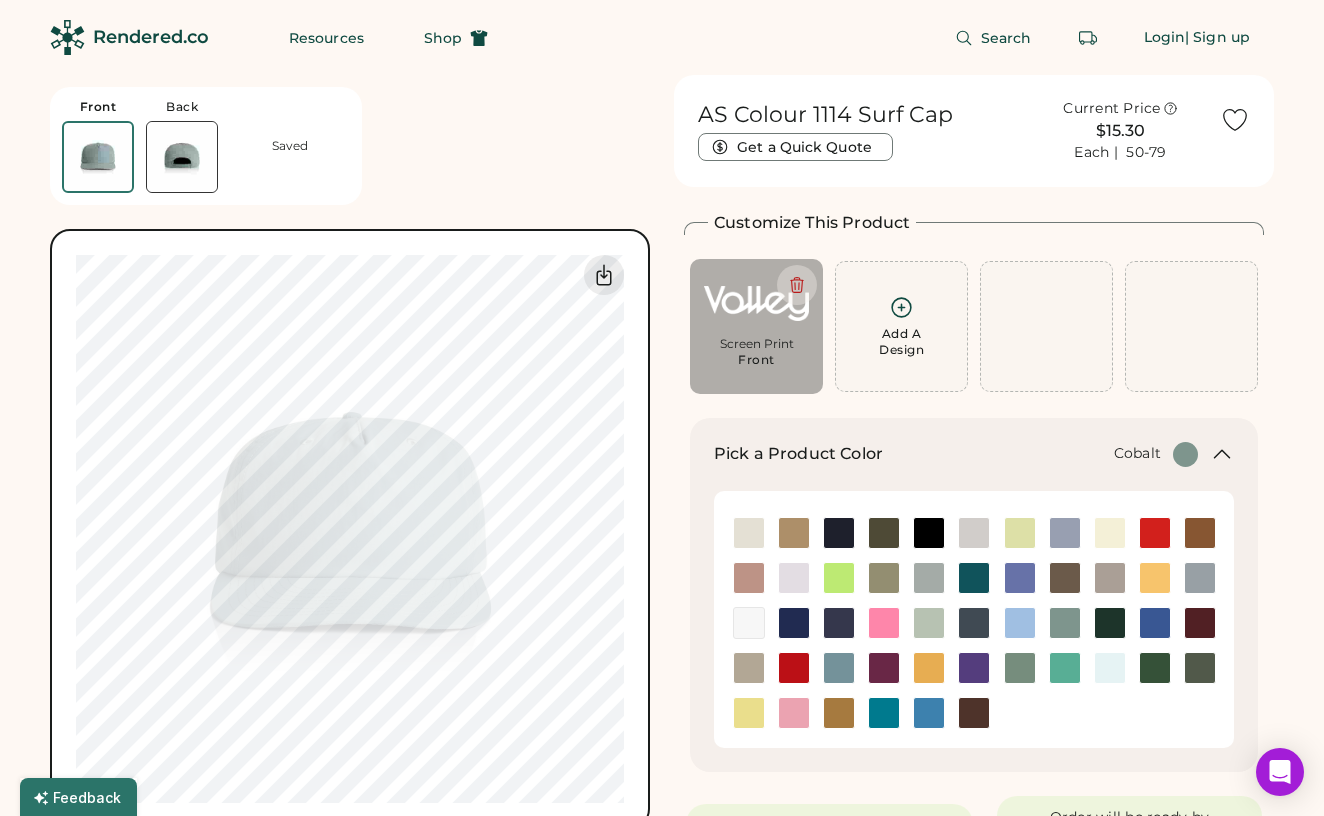 click at bounding box center (794, 623) 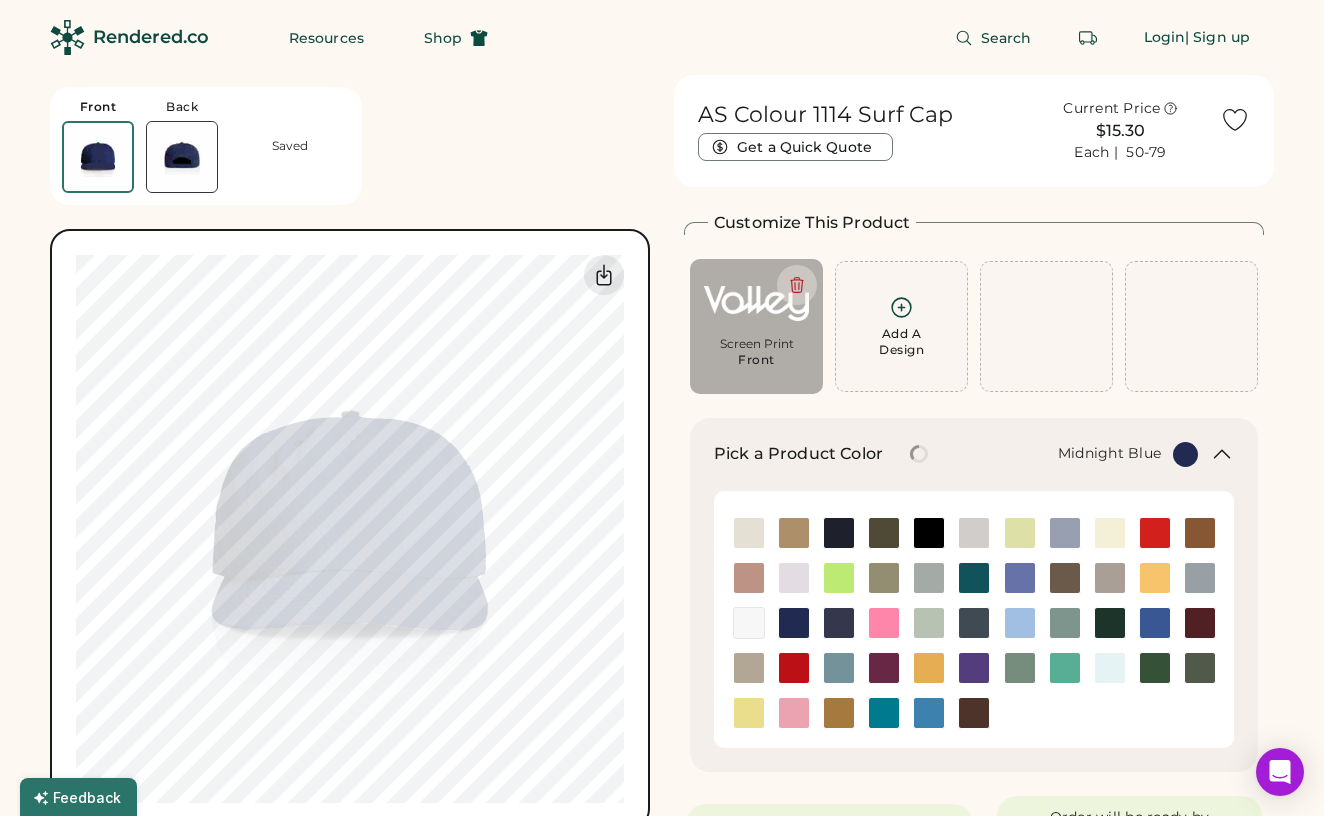 click at bounding box center (839, 623) 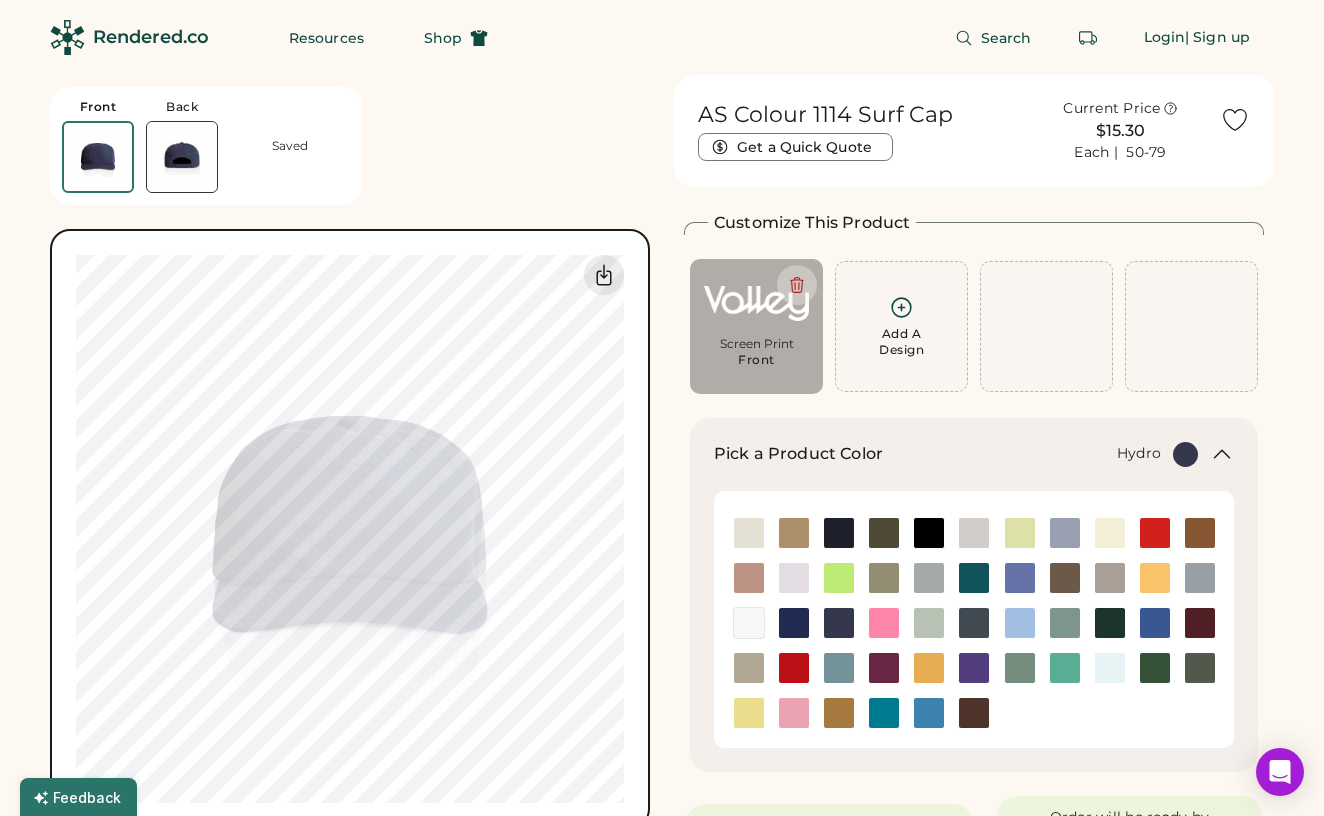 click at bounding box center [929, 713] 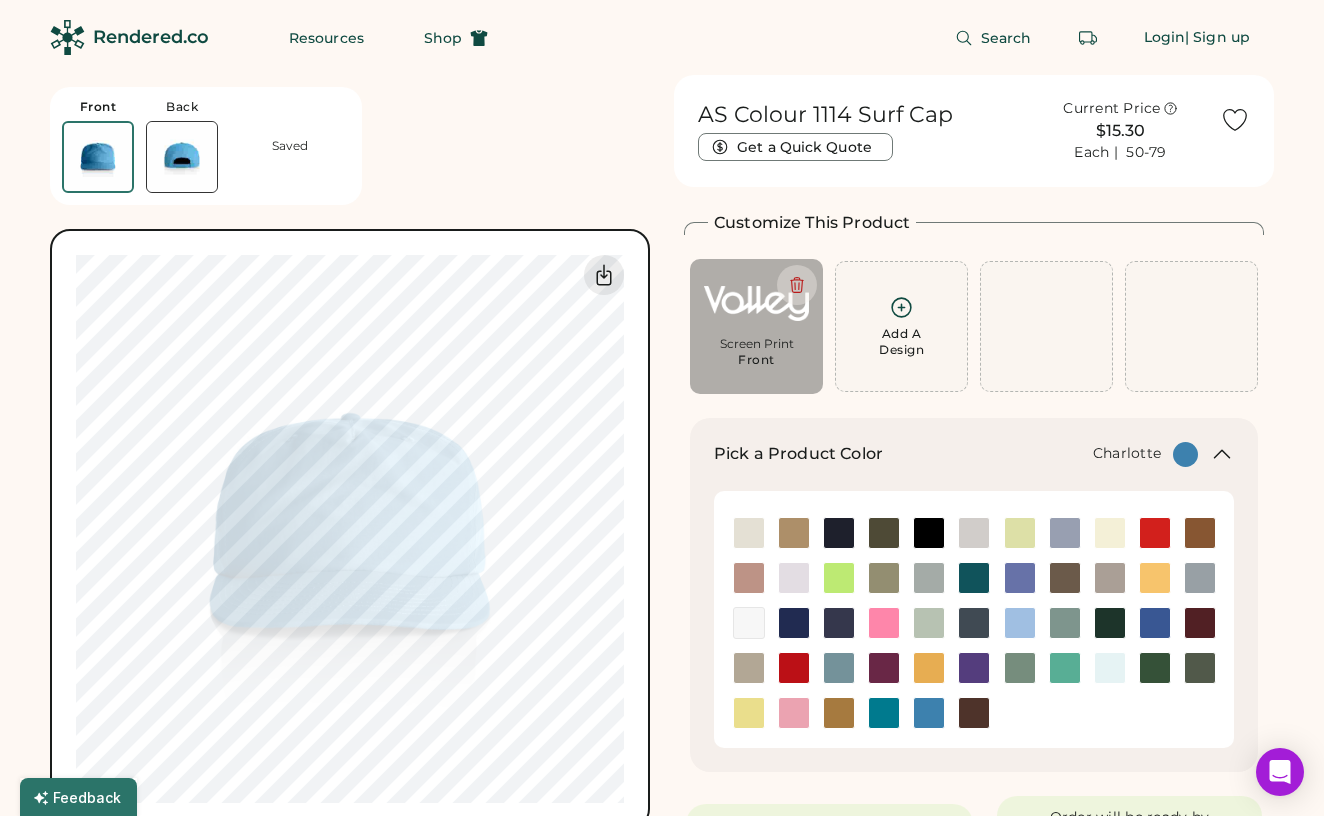 click at bounding box center (884, 713) 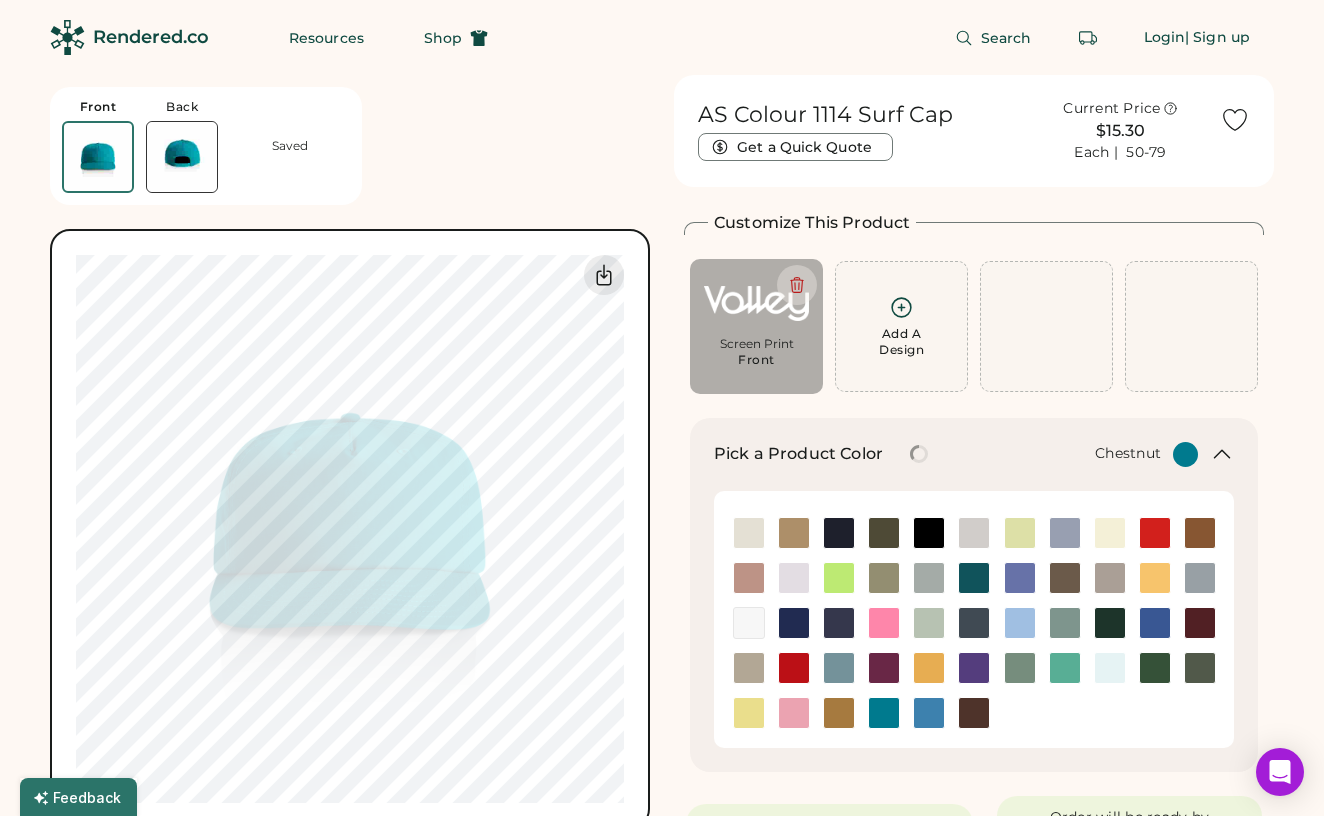 click at bounding box center [974, 713] 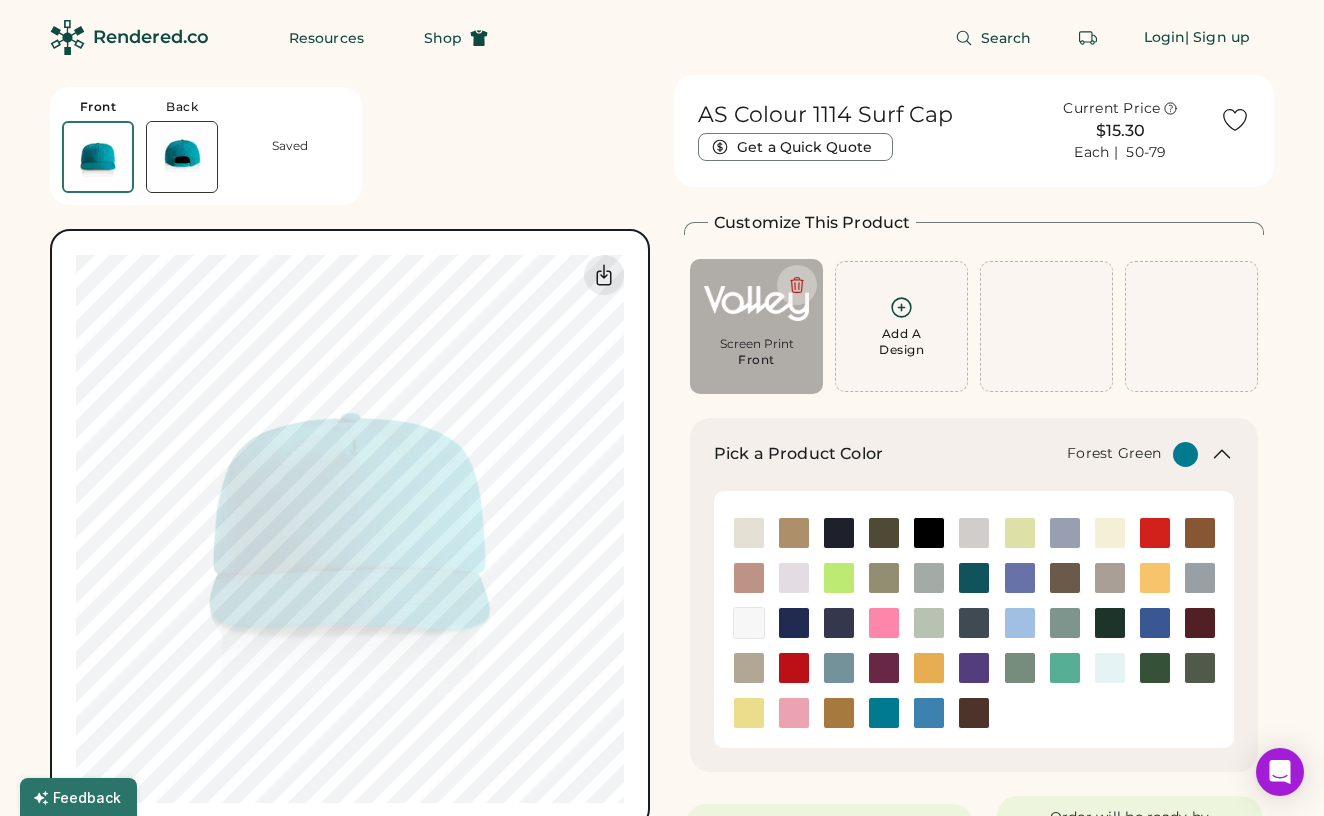 click at bounding box center [1155, 668] 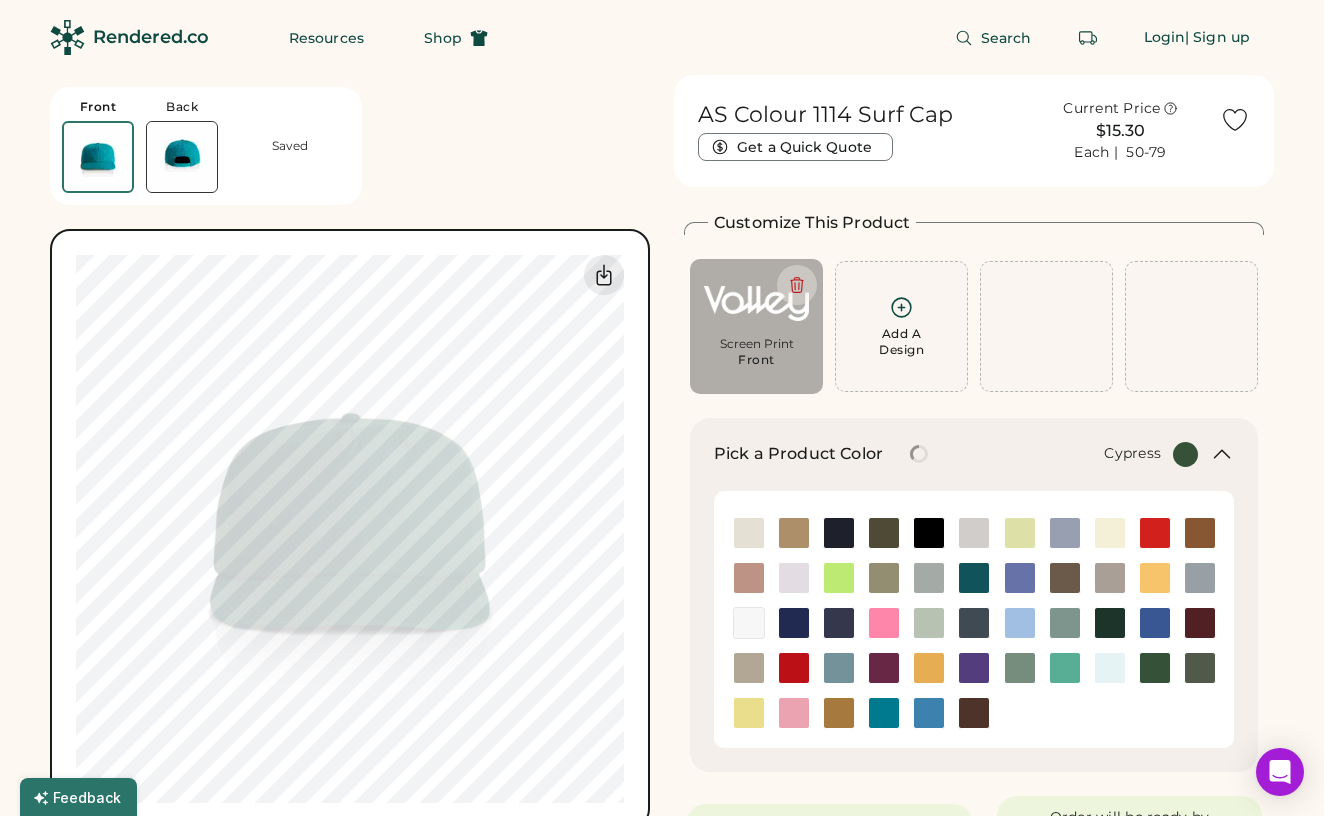 click at bounding box center [1200, 668] 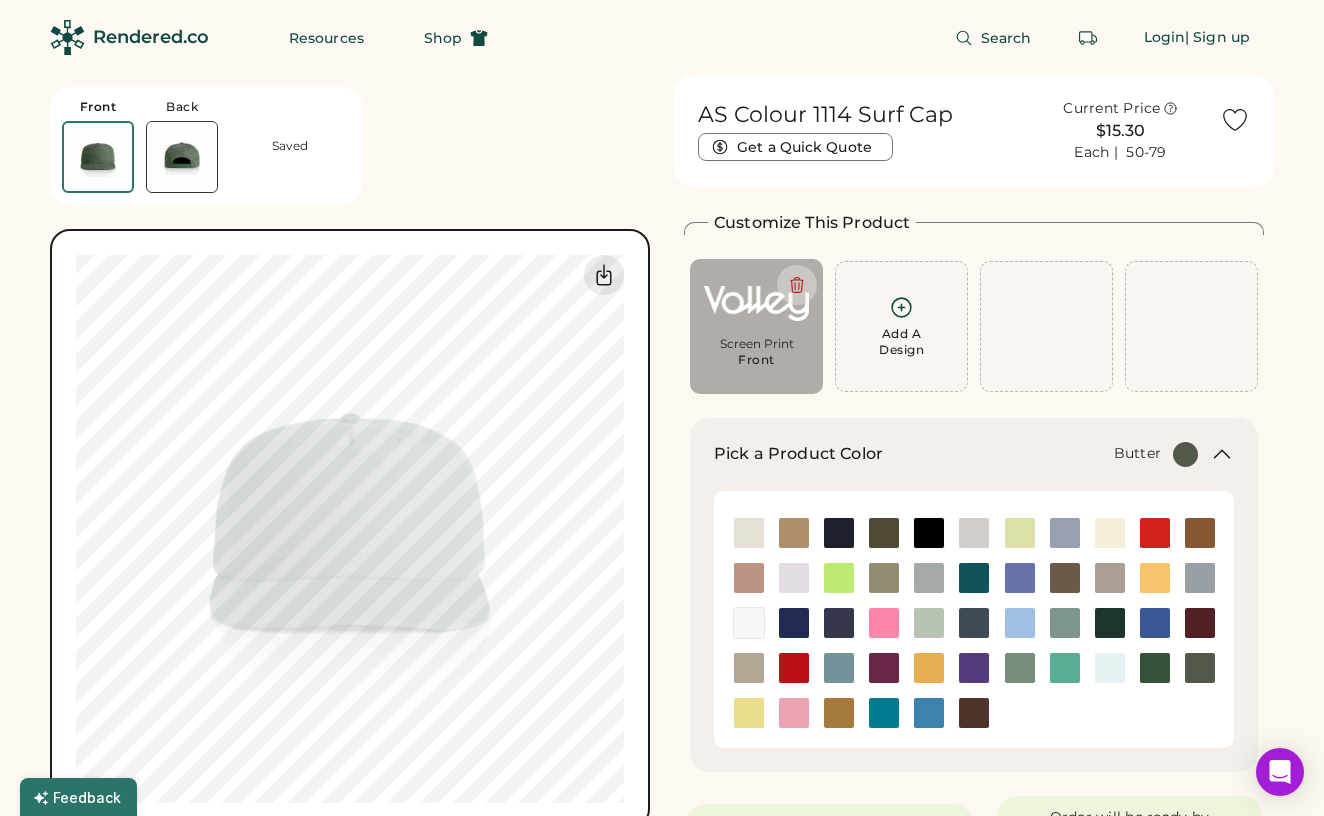 click at bounding box center [1110, 533] 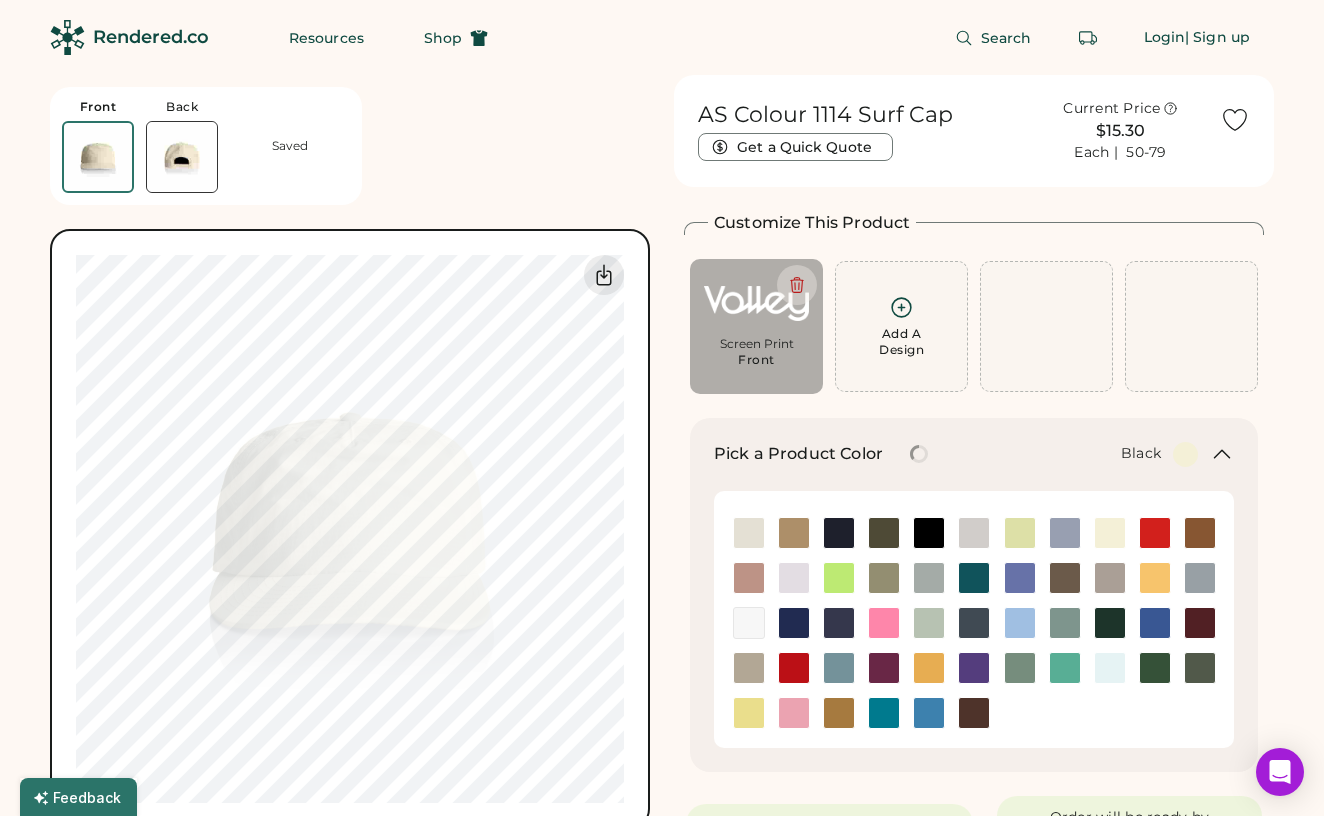 click at bounding box center (929, 533) 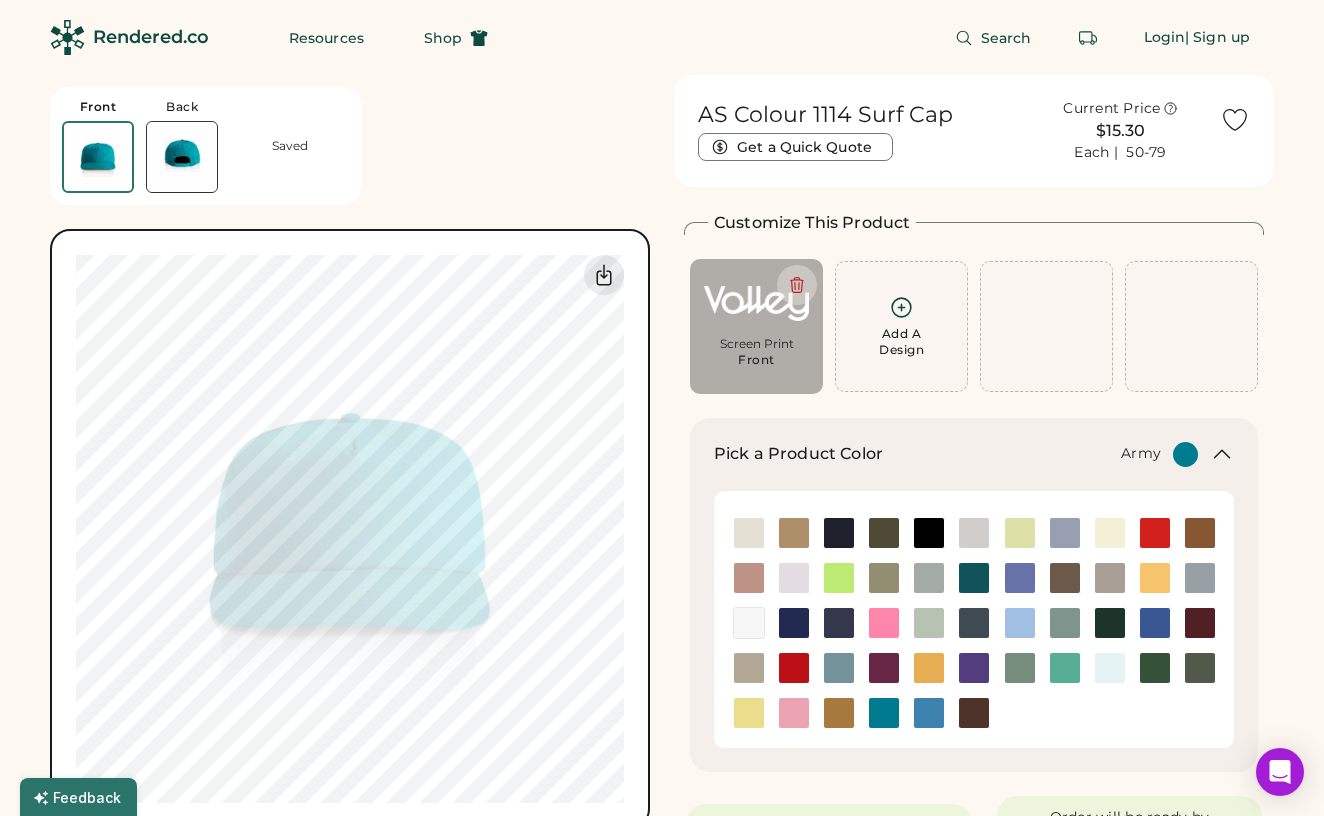 click at bounding box center [884, 533] 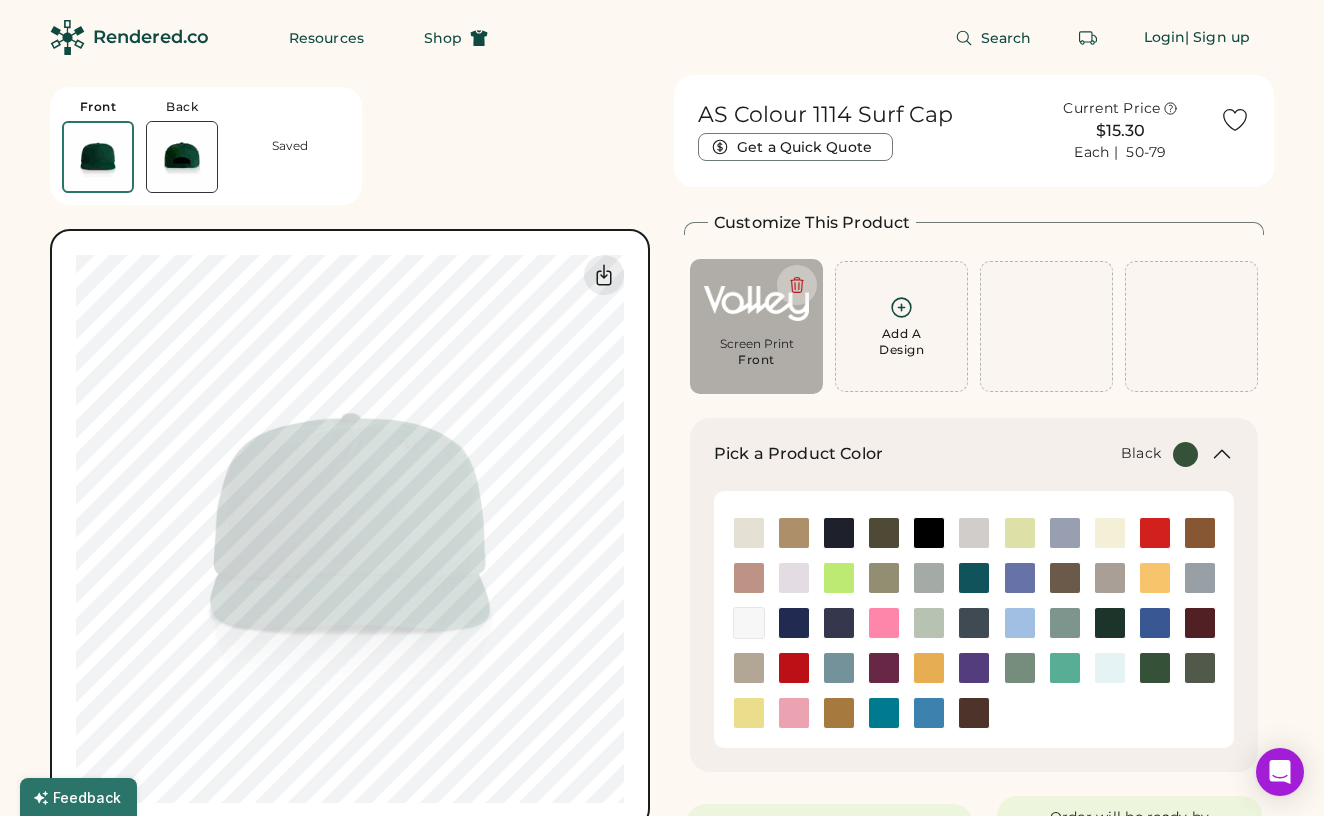 click at bounding box center [929, 533] 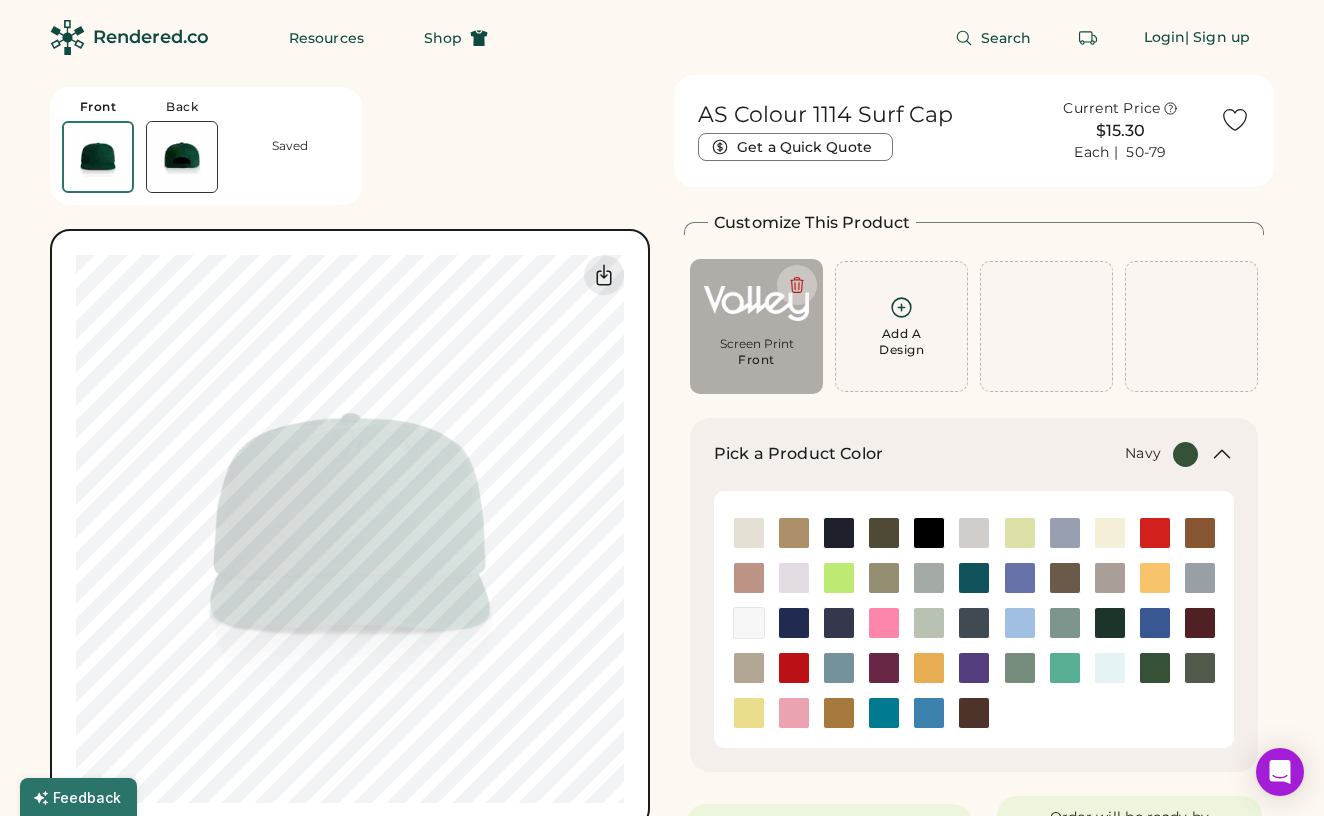 click at bounding box center [839, 533] 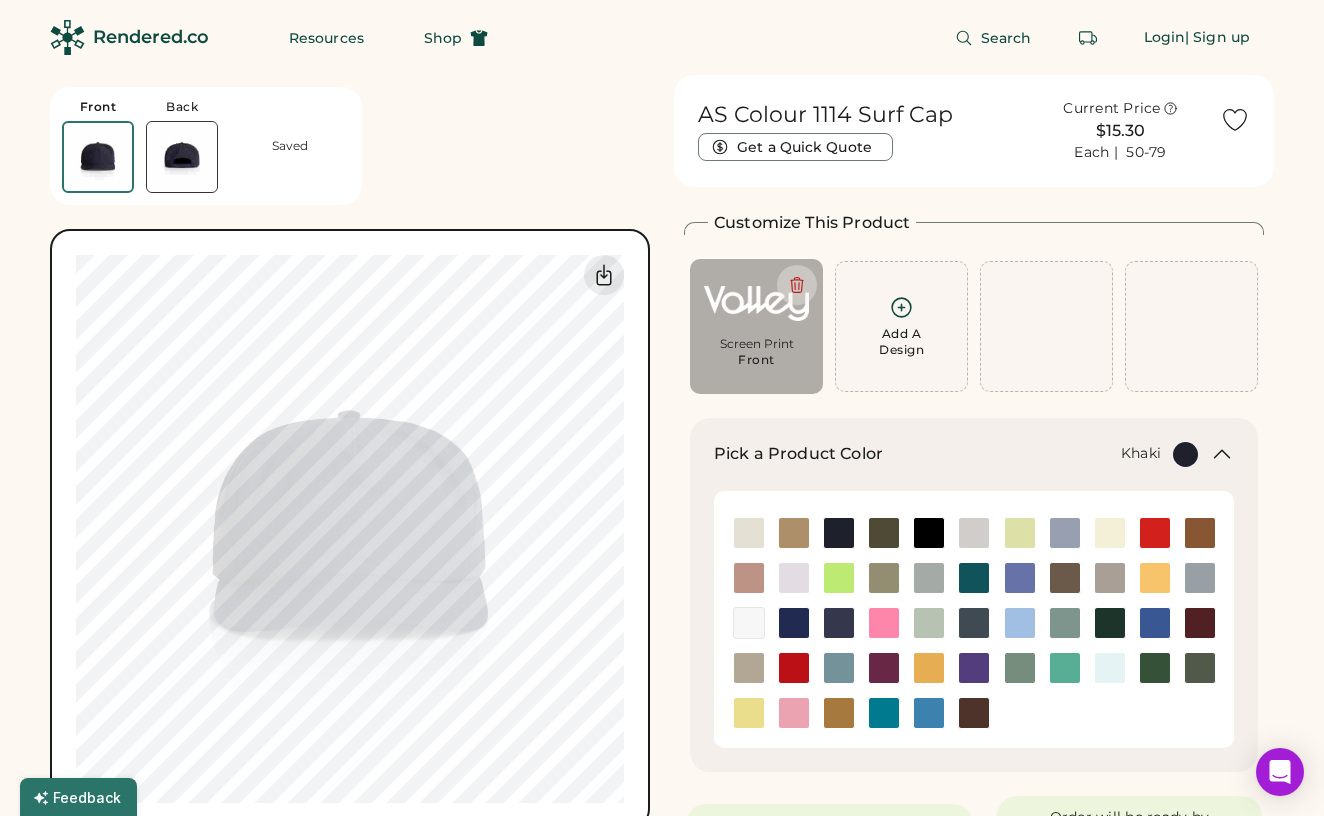 click at bounding box center [794, 533] 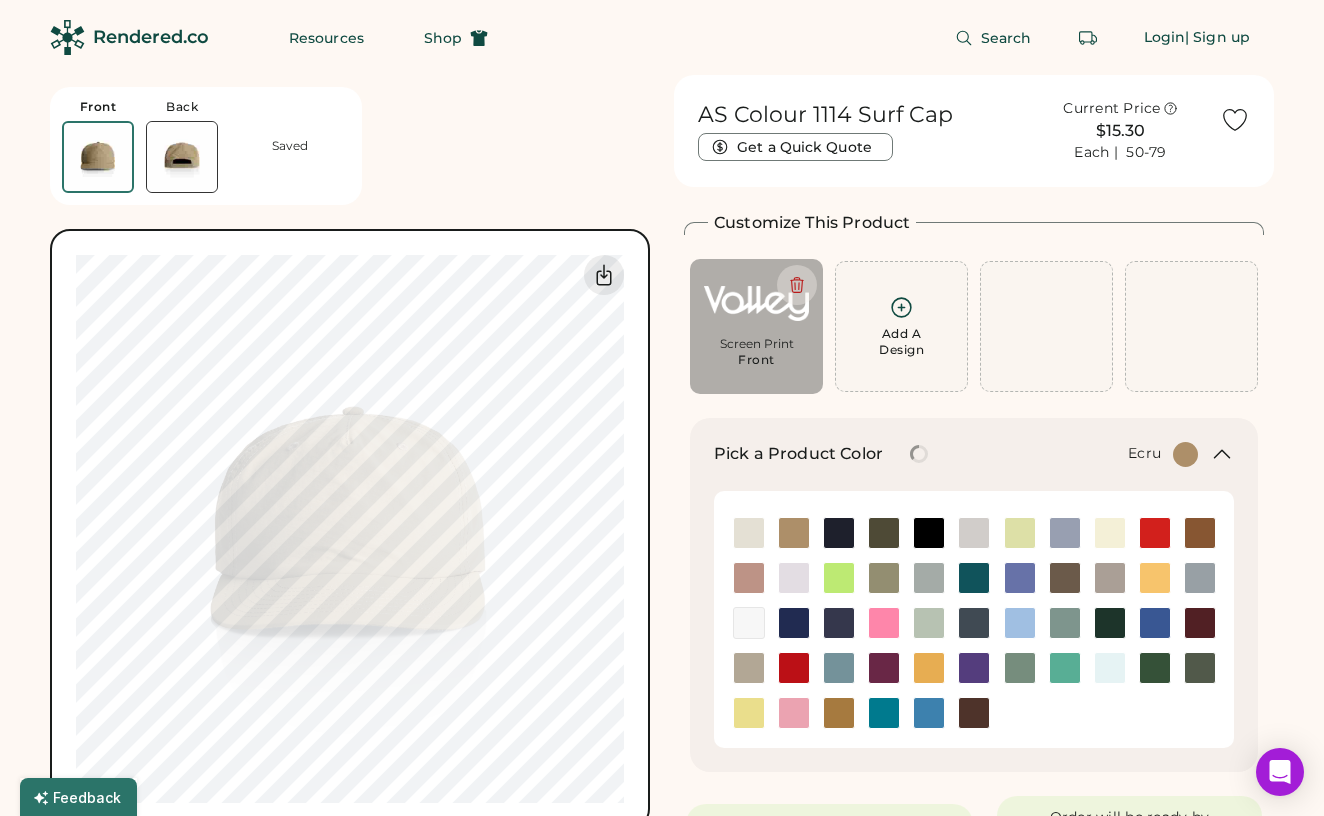 click at bounding box center (749, 533) 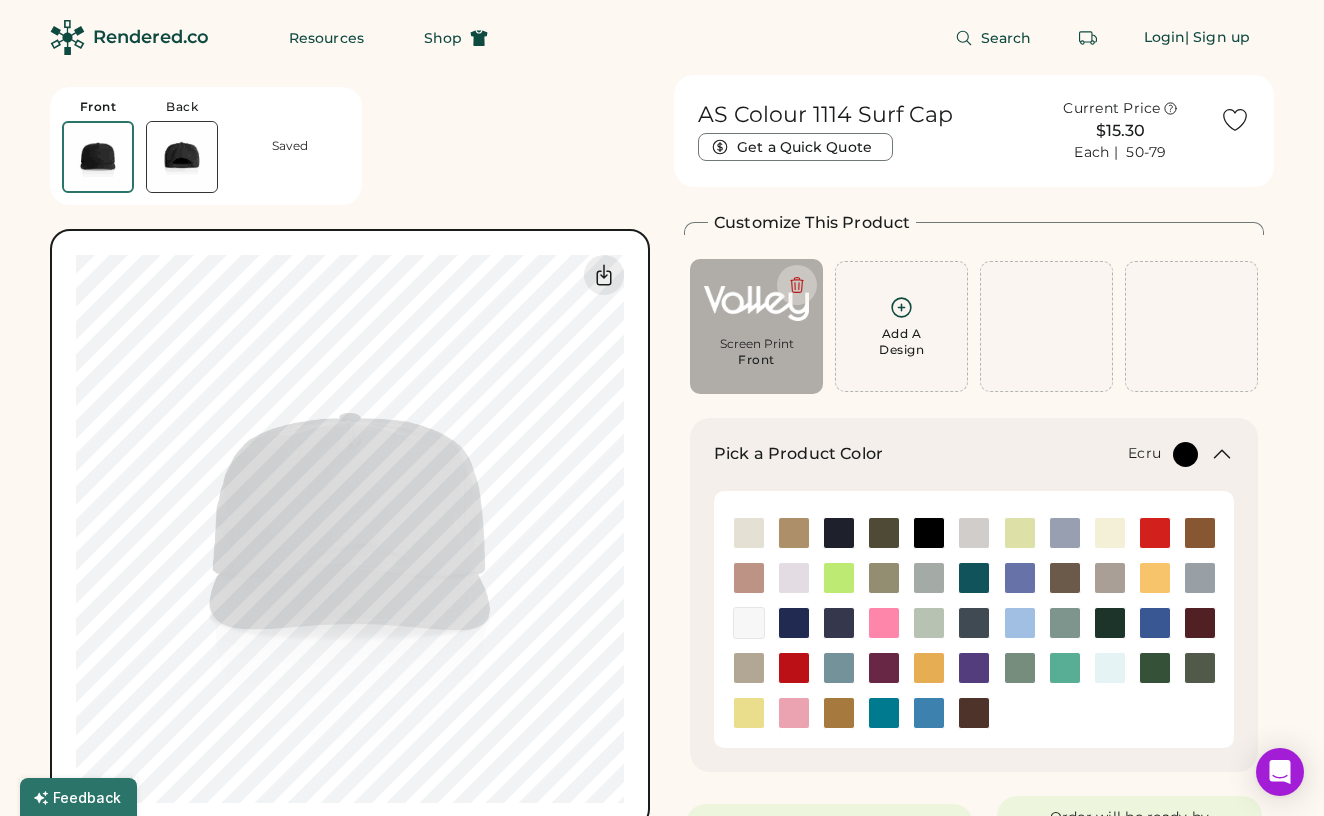 click at bounding box center [749, 533] 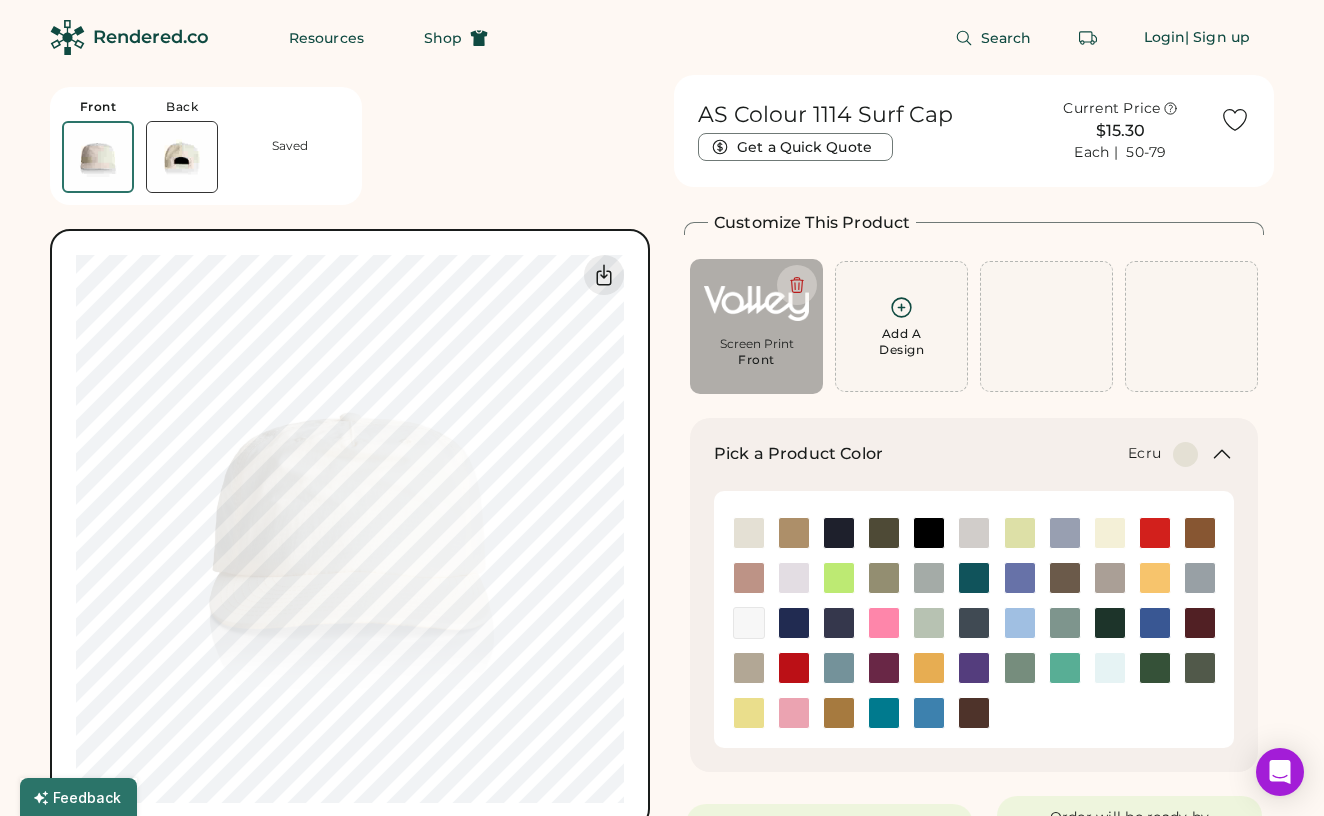 type on "****" 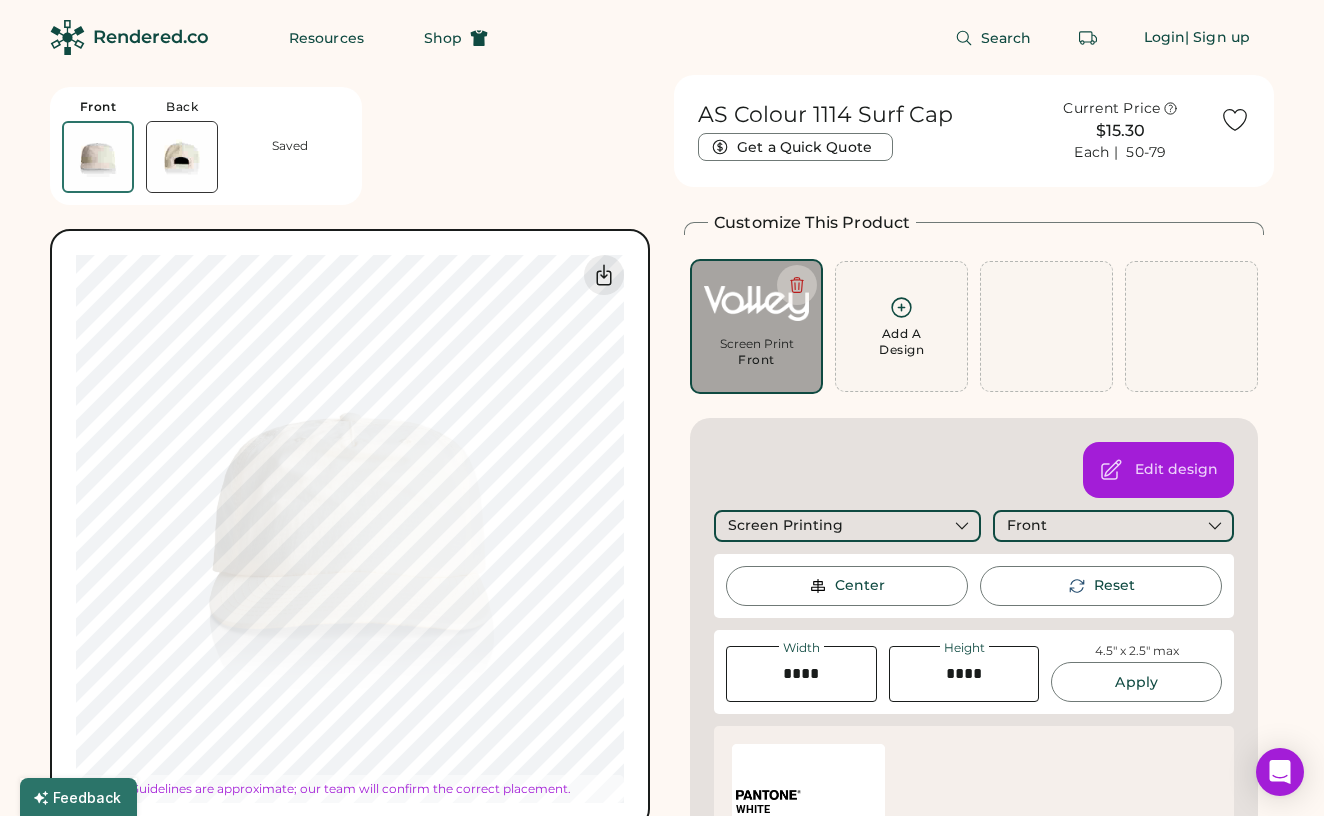 type on "****" 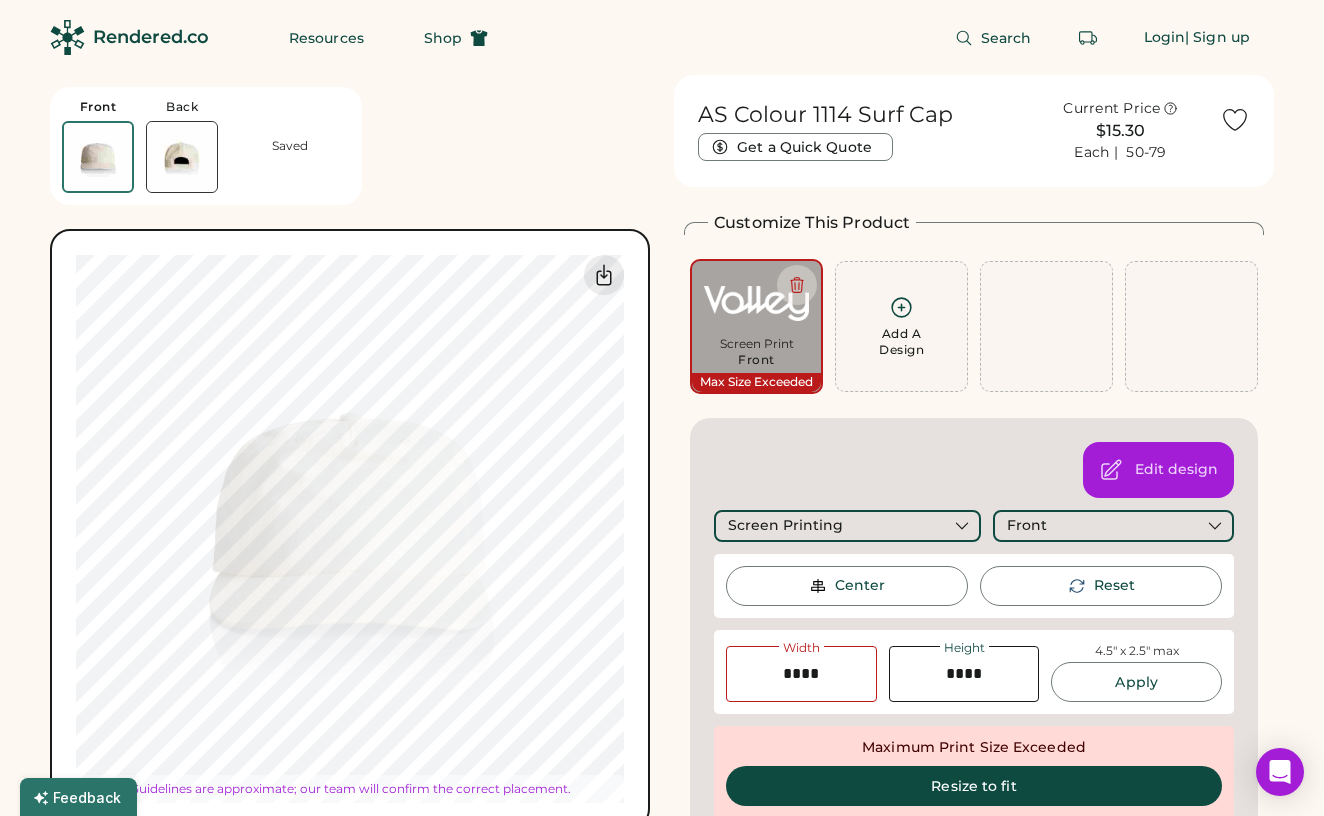 type on "****" 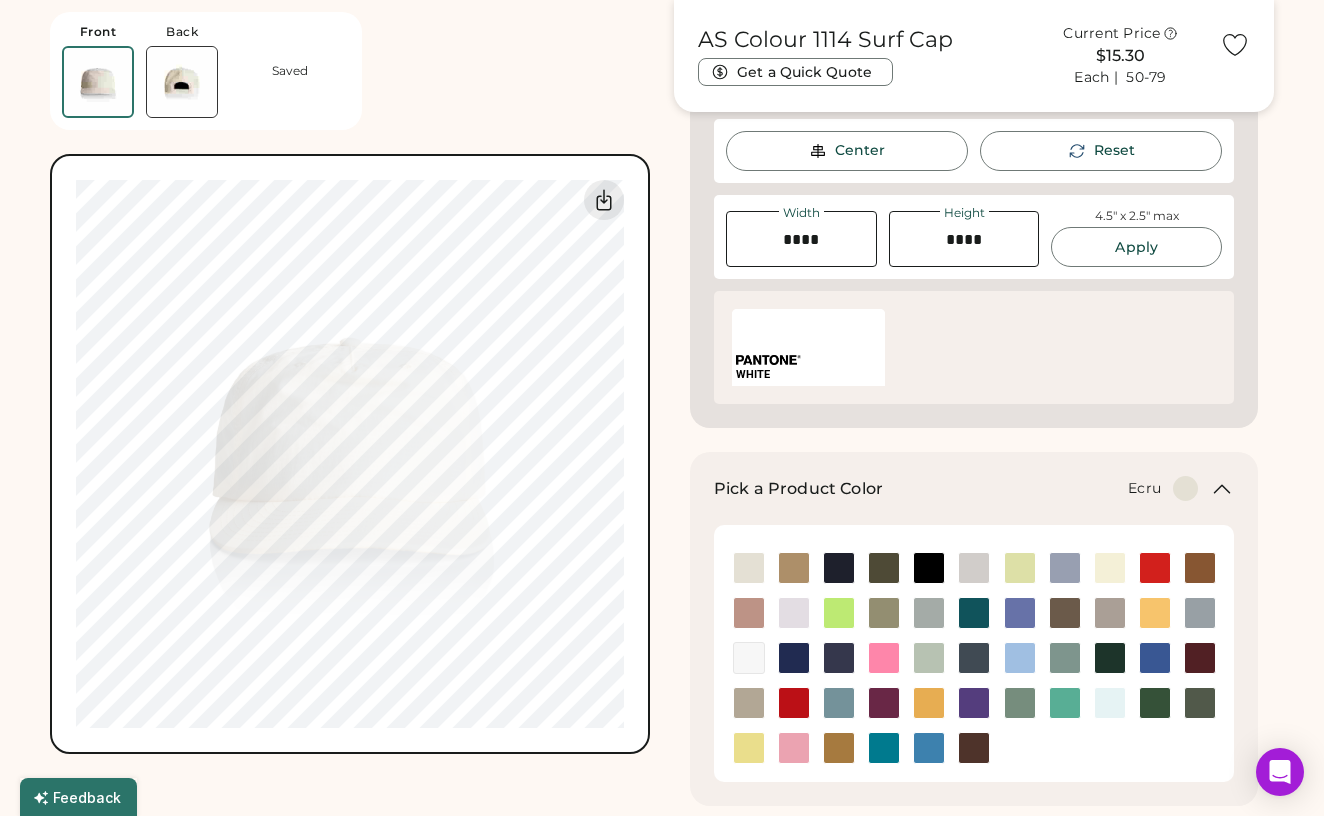 scroll, scrollTop: 427, scrollLeft: 0, axis: vertical 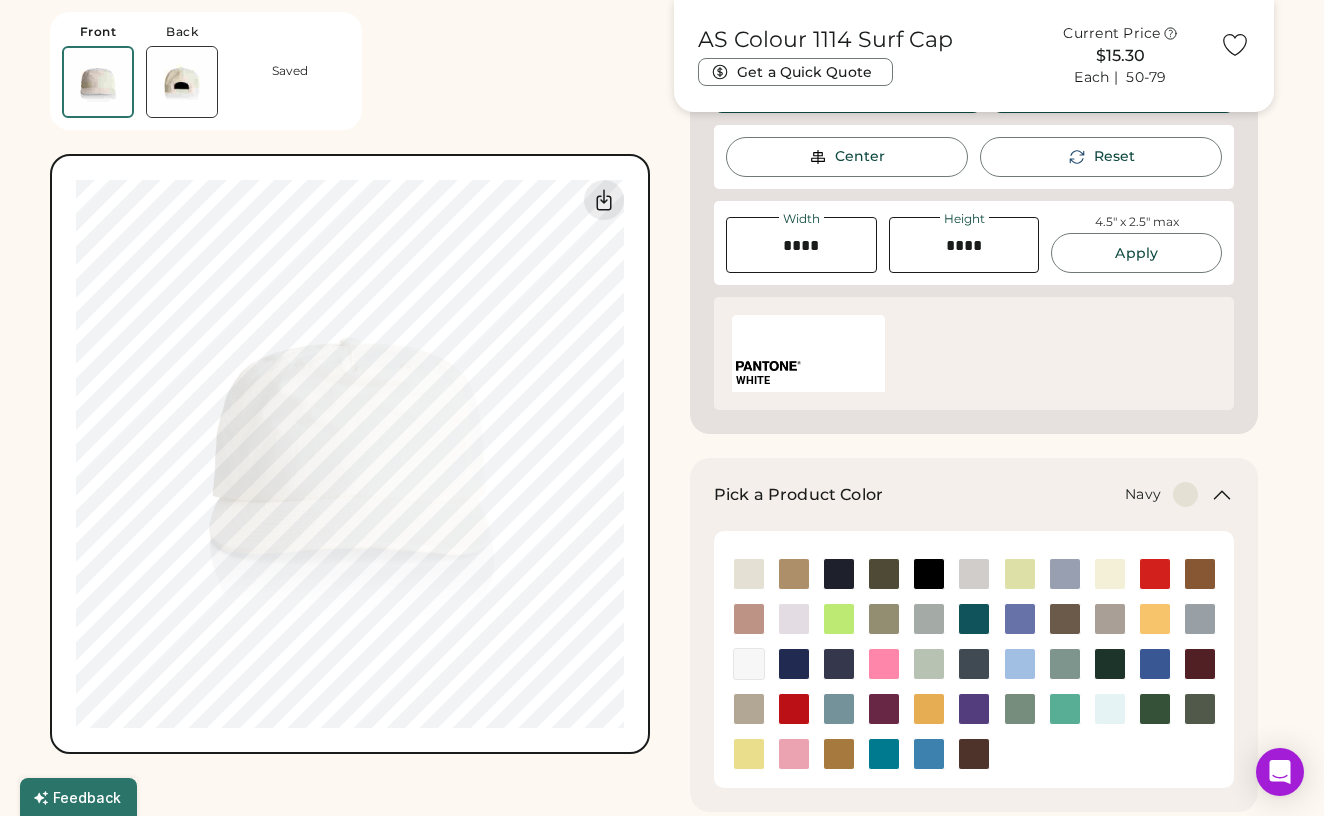 click at bounding box center (839, 574) 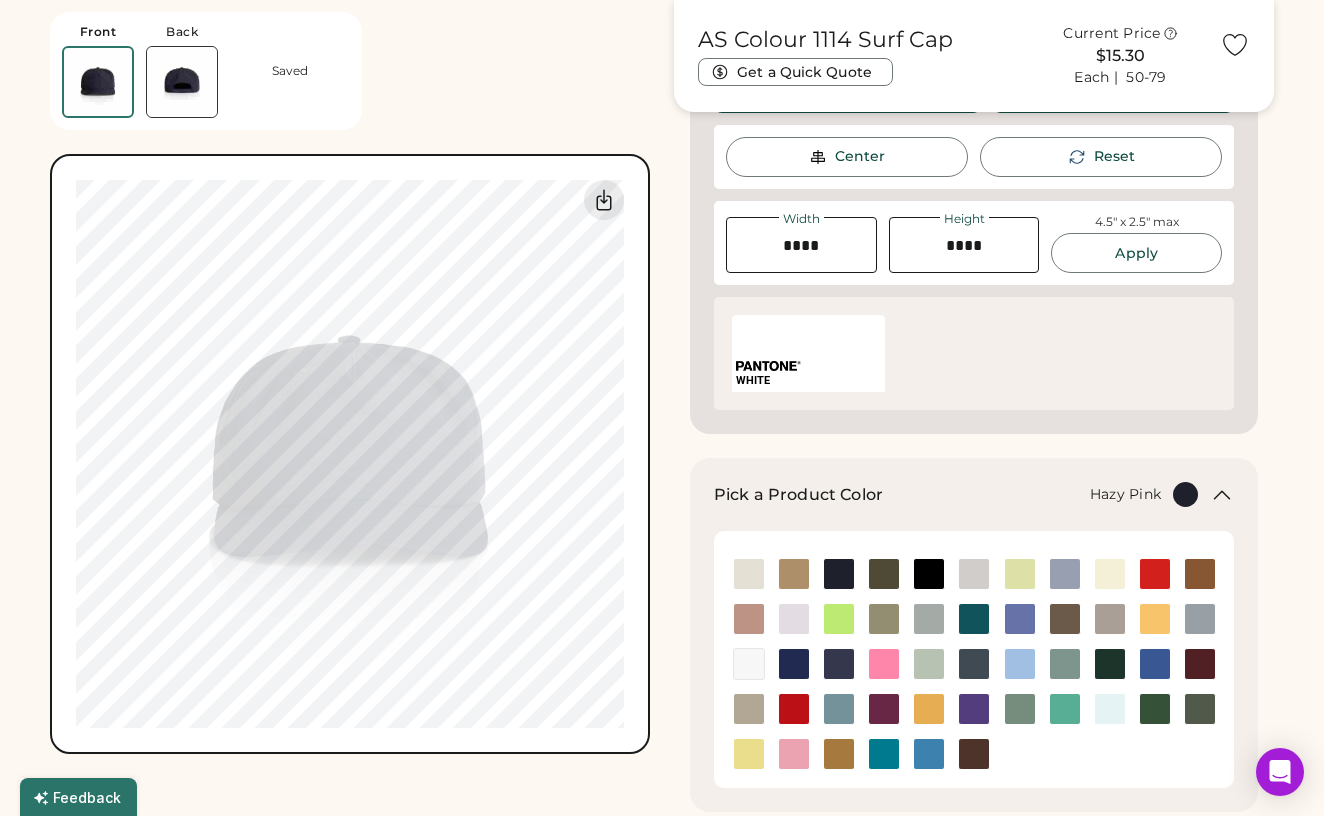 click at bounding box center (749, 619) 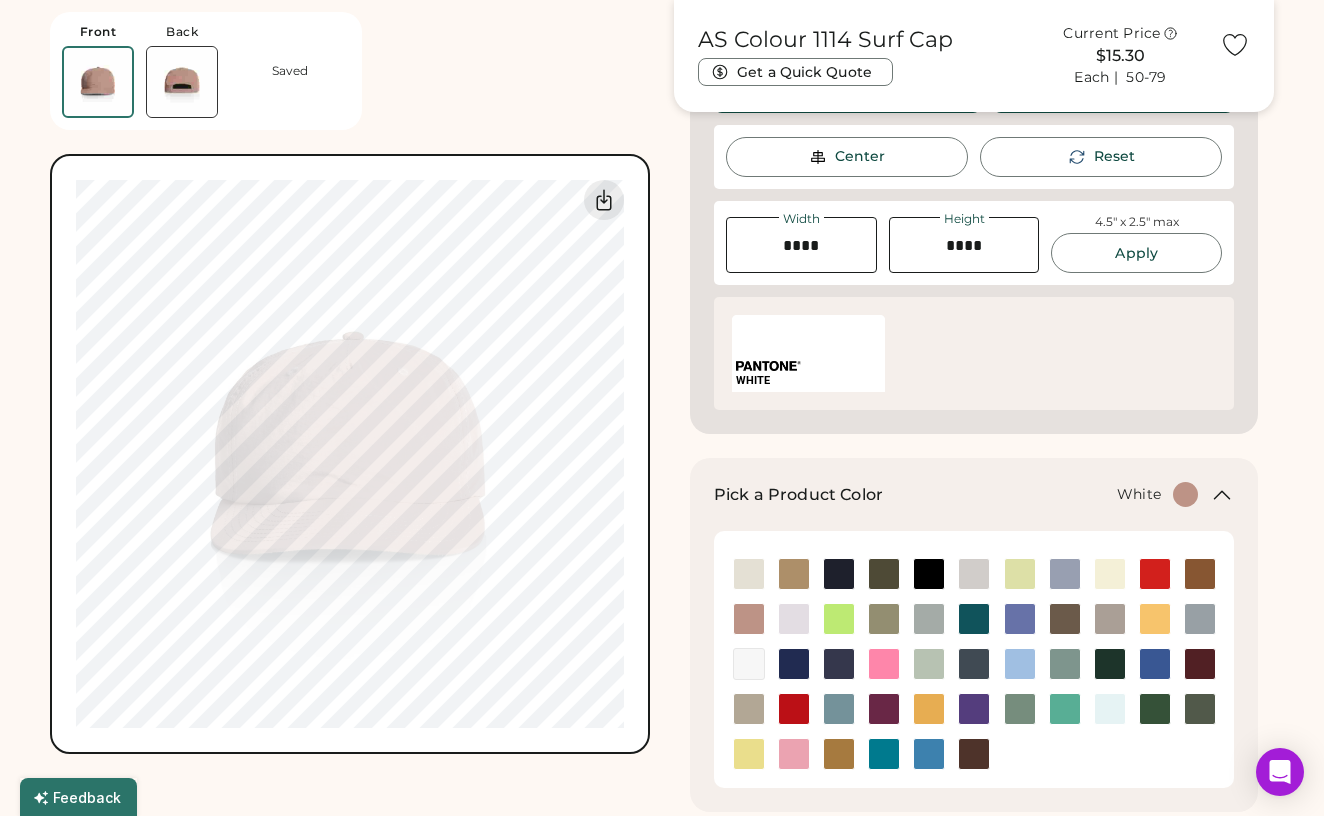 click at bounding box center (749, 664) 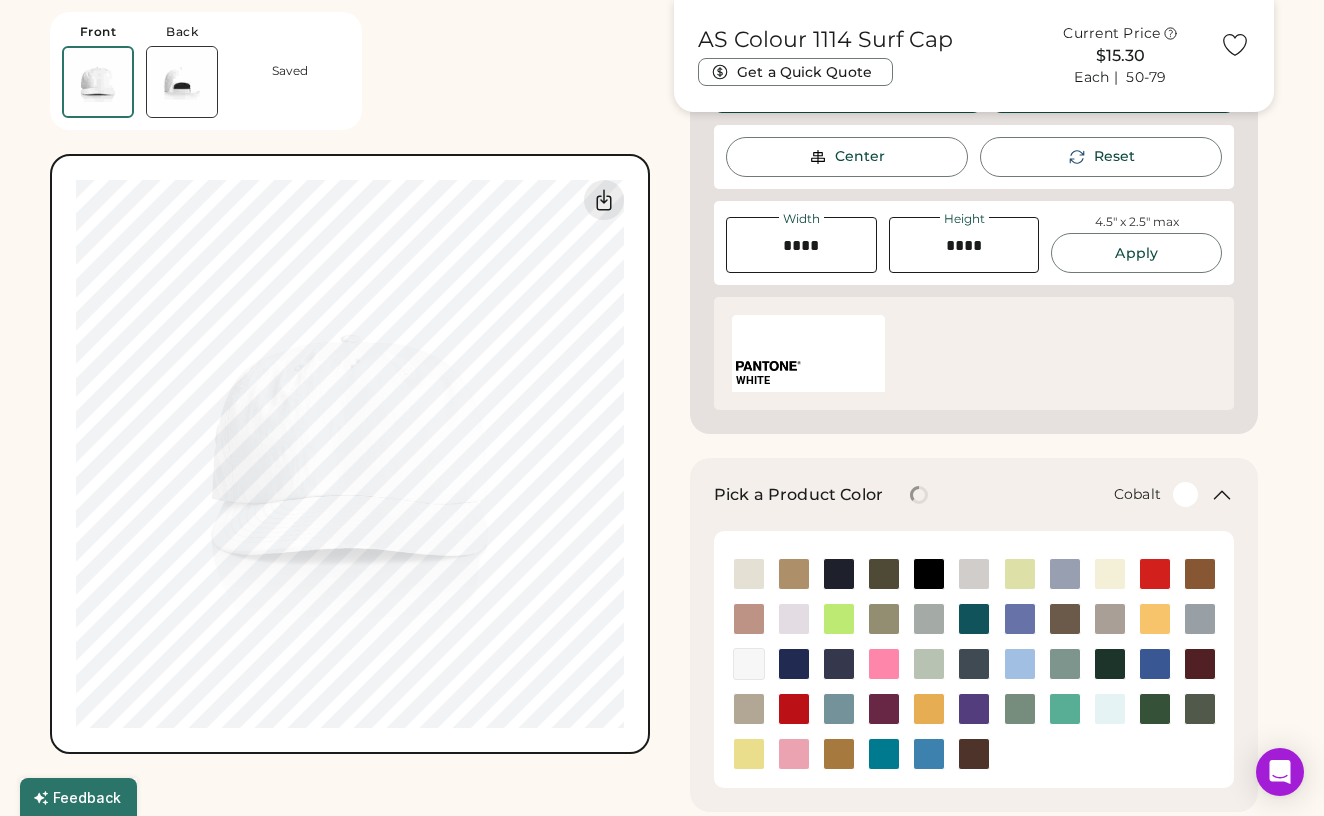 click at bounding box center [793, 664] 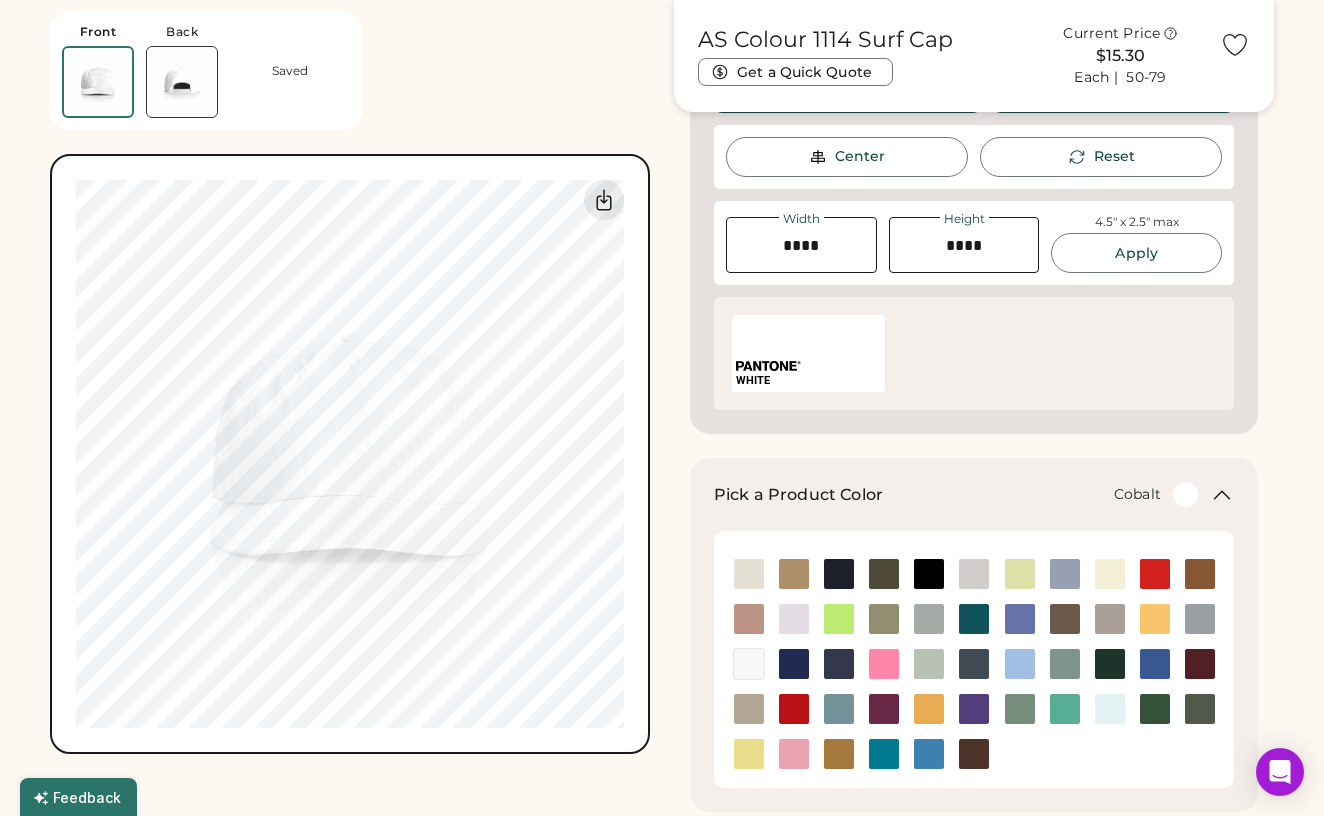 click at bounding box center (794, 664) 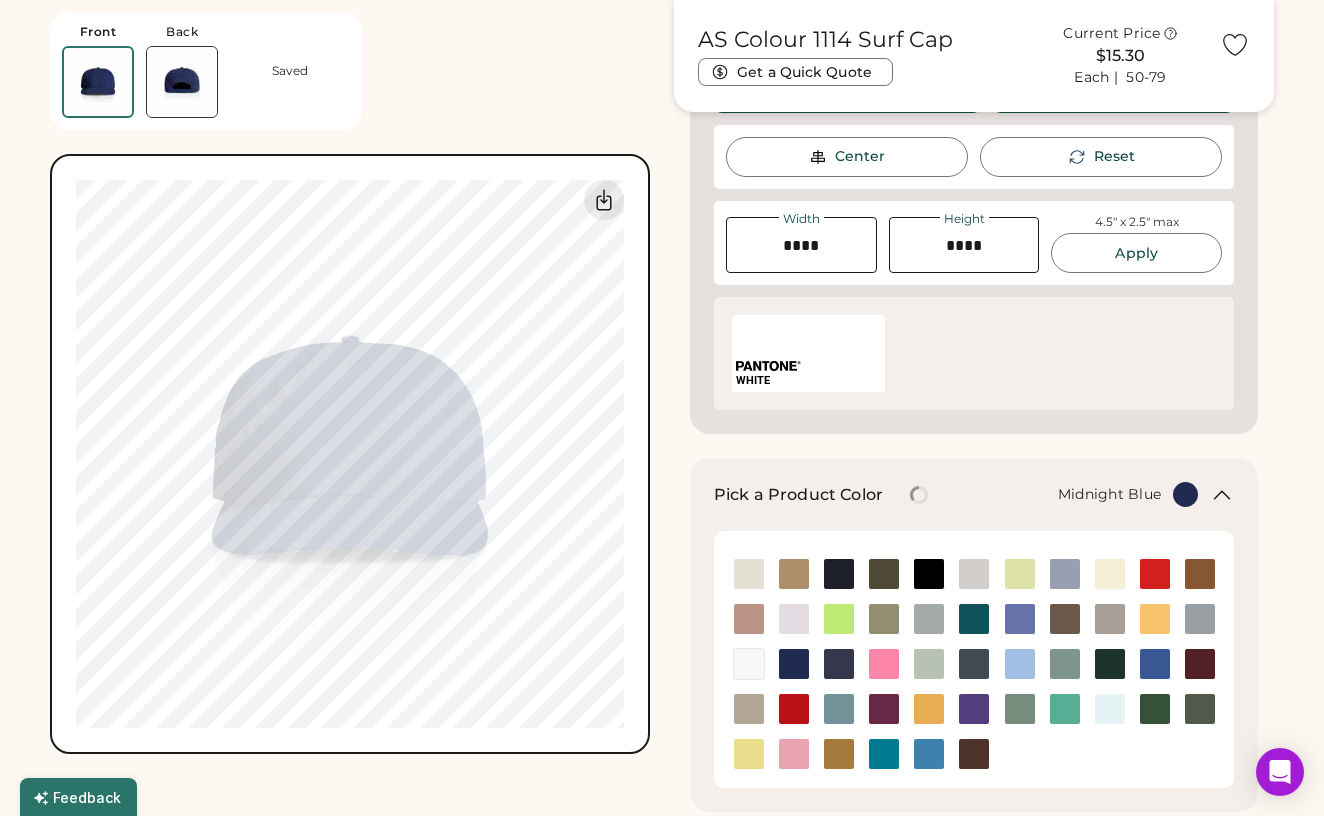 click at bounding box center [839, 664] 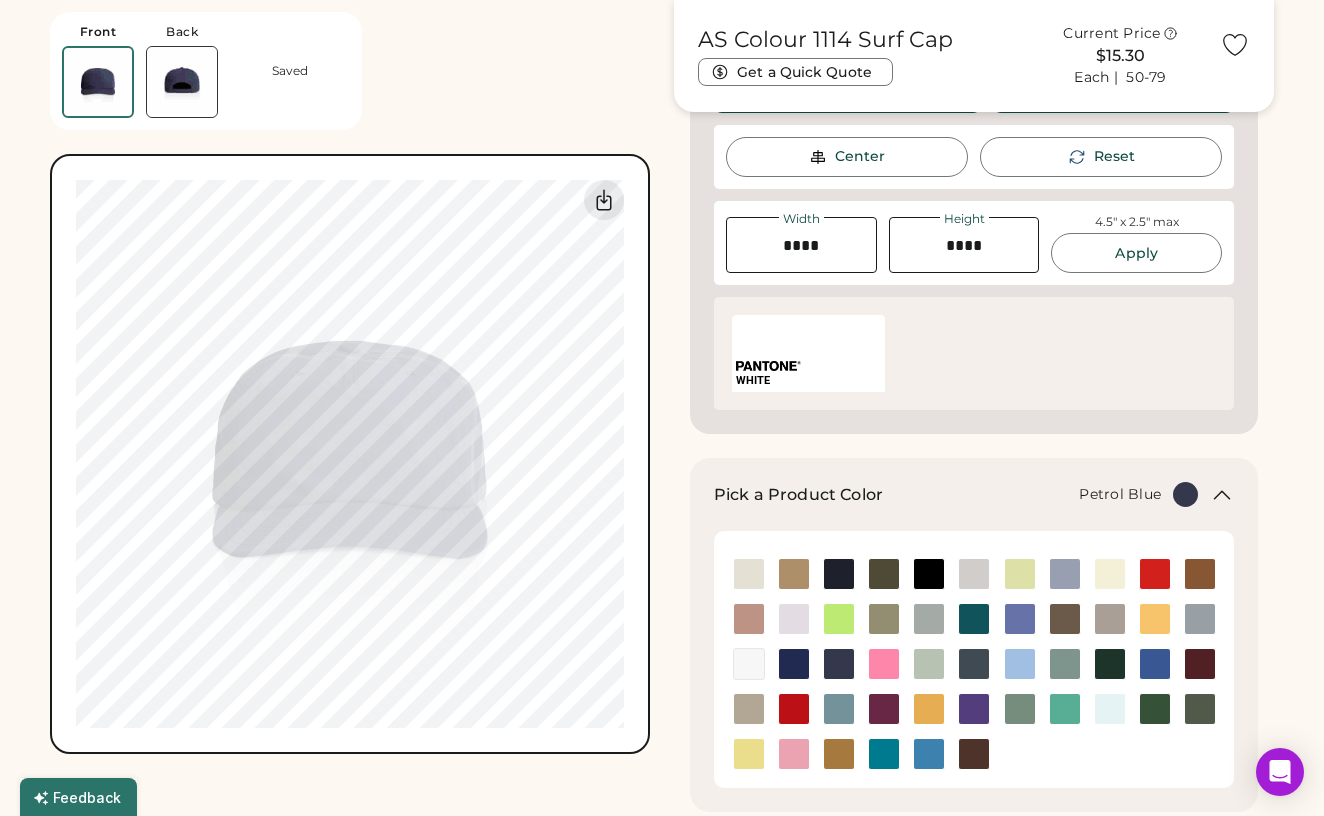 click at bounding box center (974, 664) 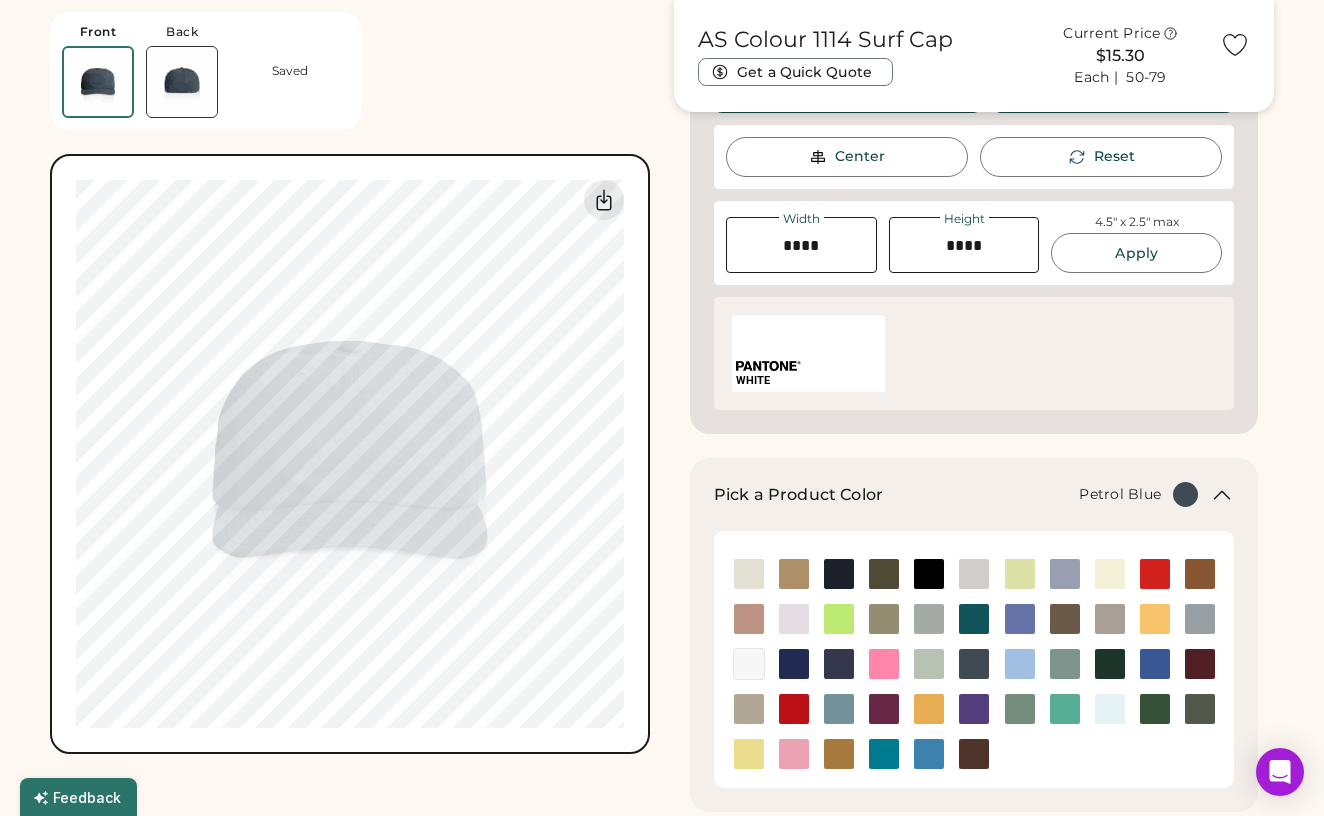 click at bounding box center (974, 664) 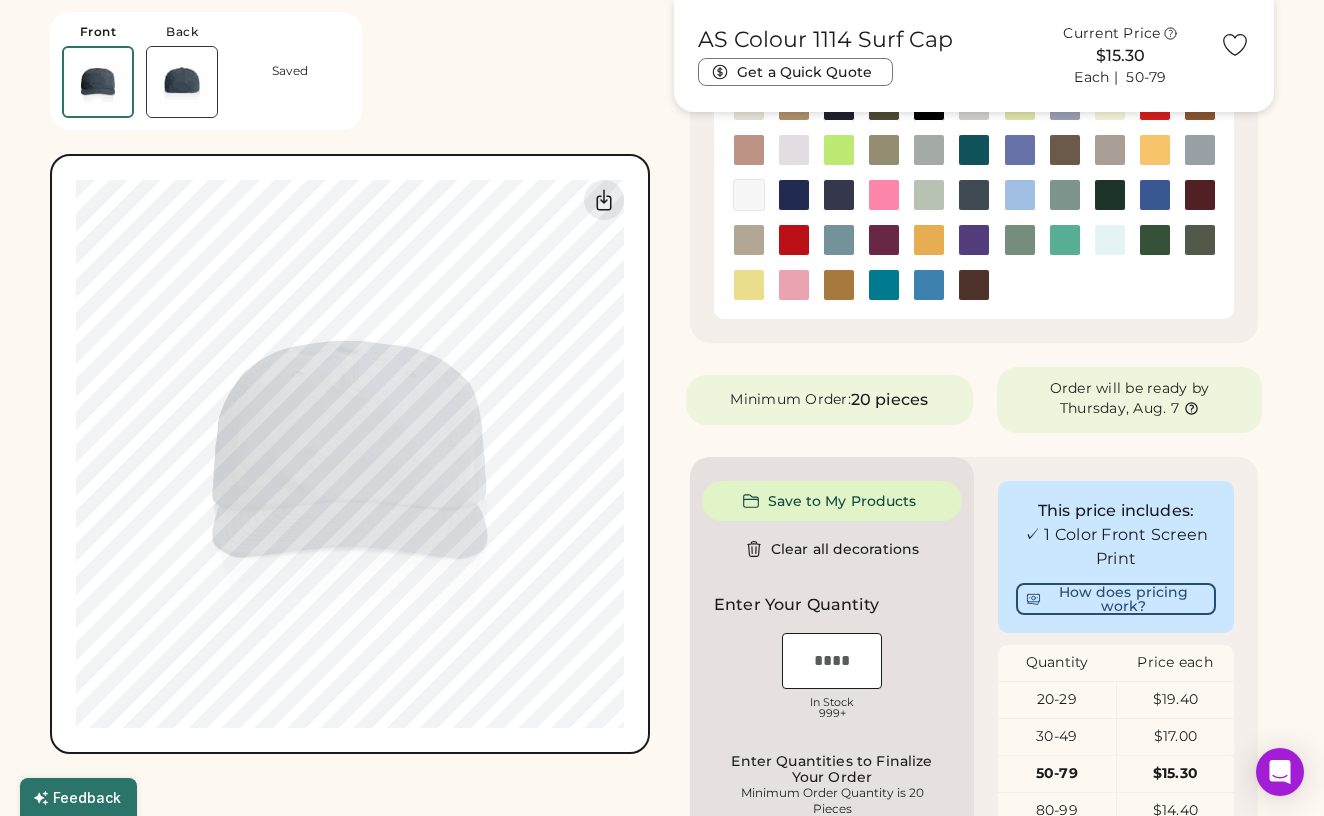 click at bounding box center [182, 82] 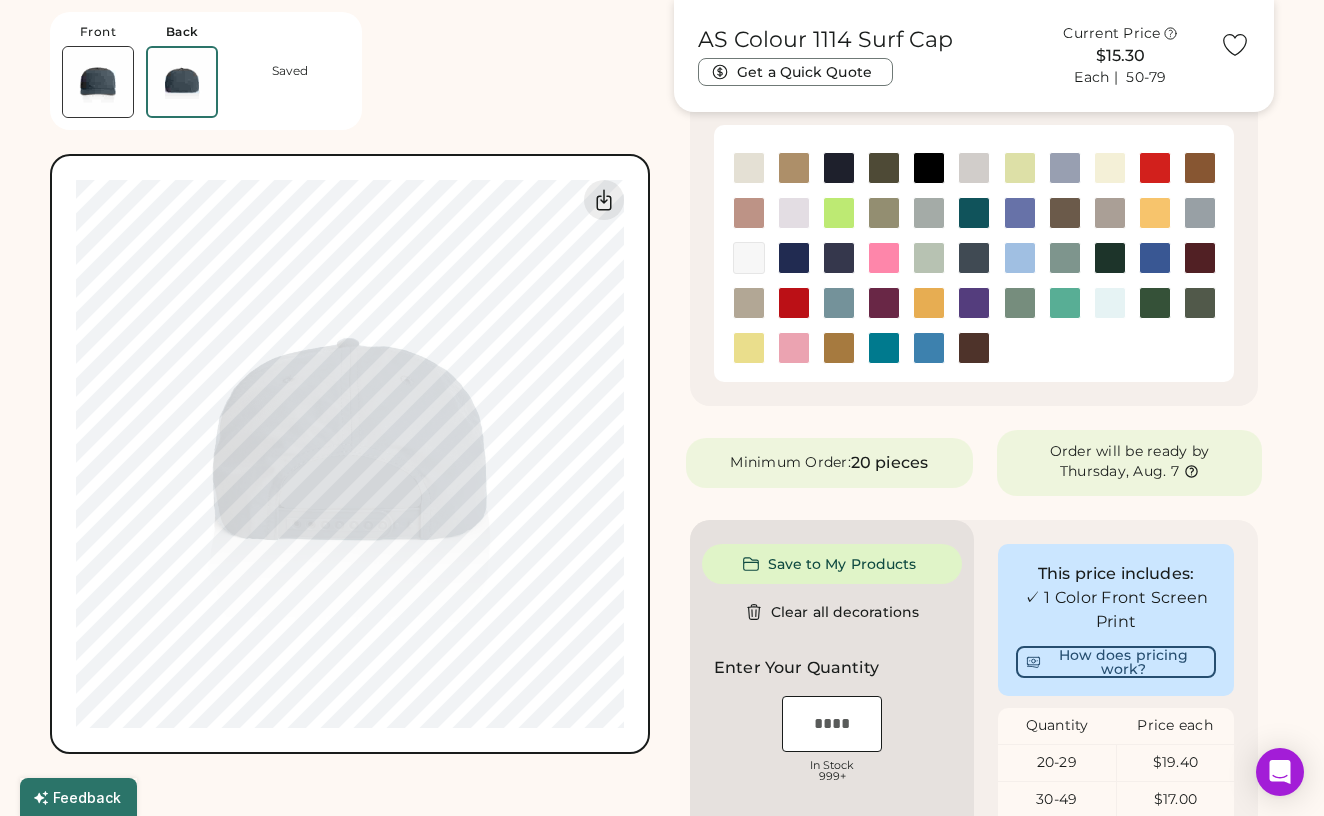 click at bounding box center [98, 82] 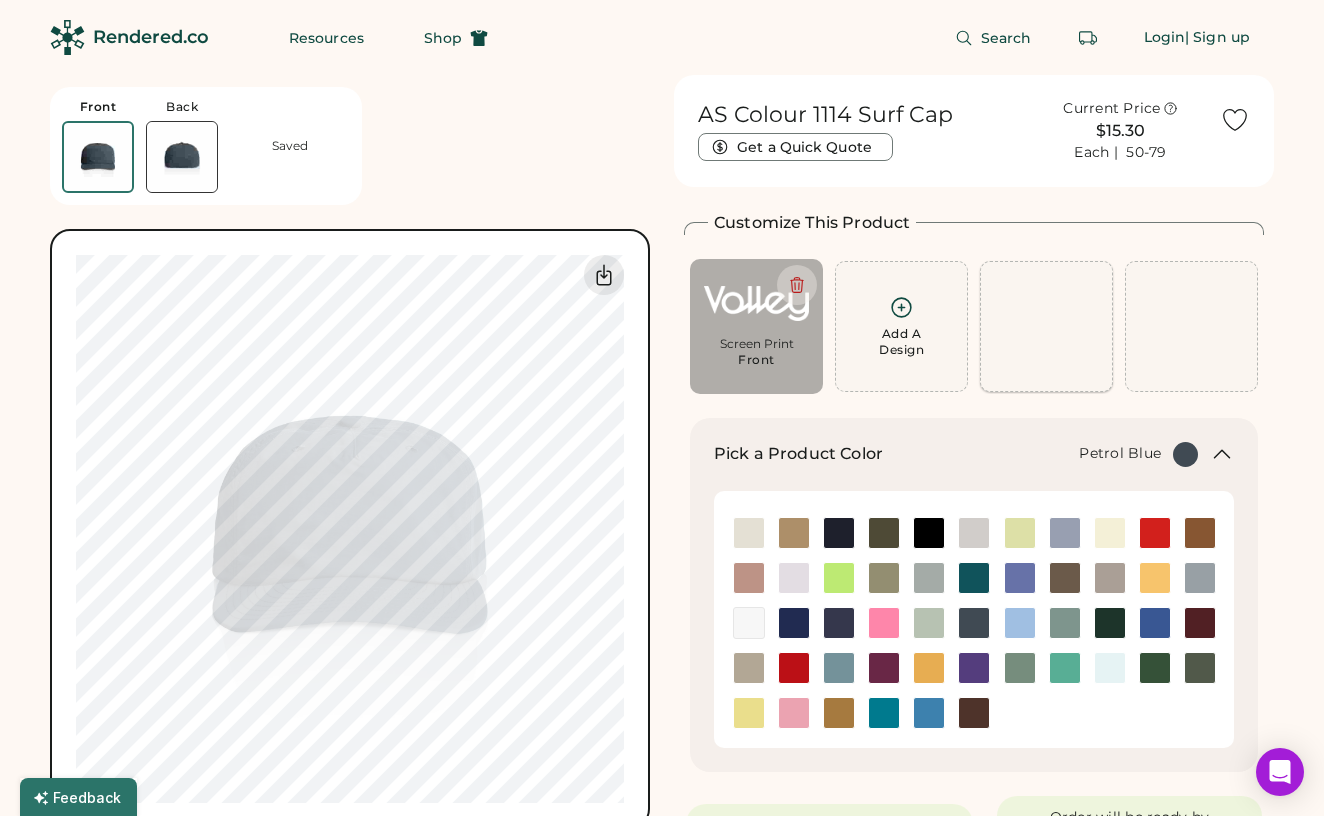 scroll, scrollTop: 0, scrollLeft: 0, axis: both 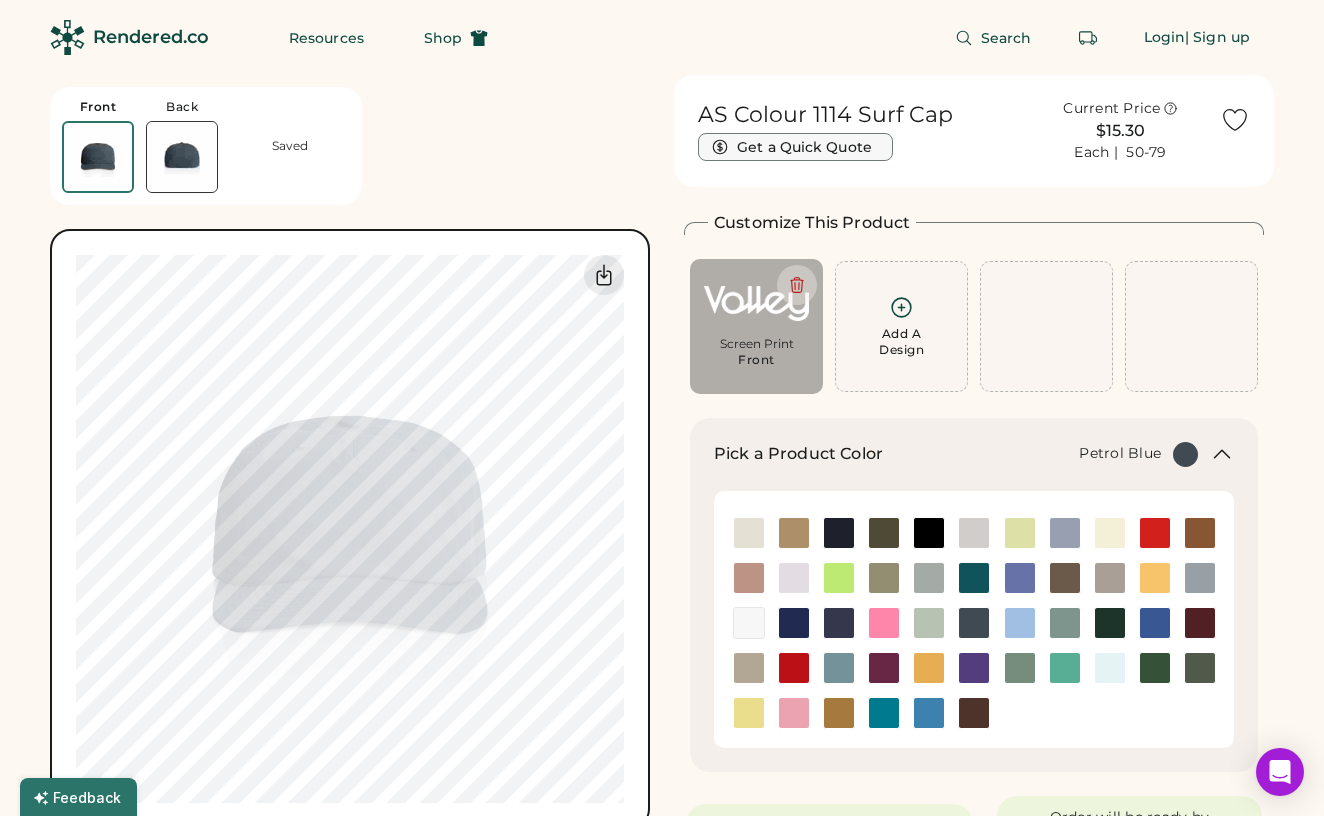 click on "Get a Quick Quote" at bounding box center [795, 147] 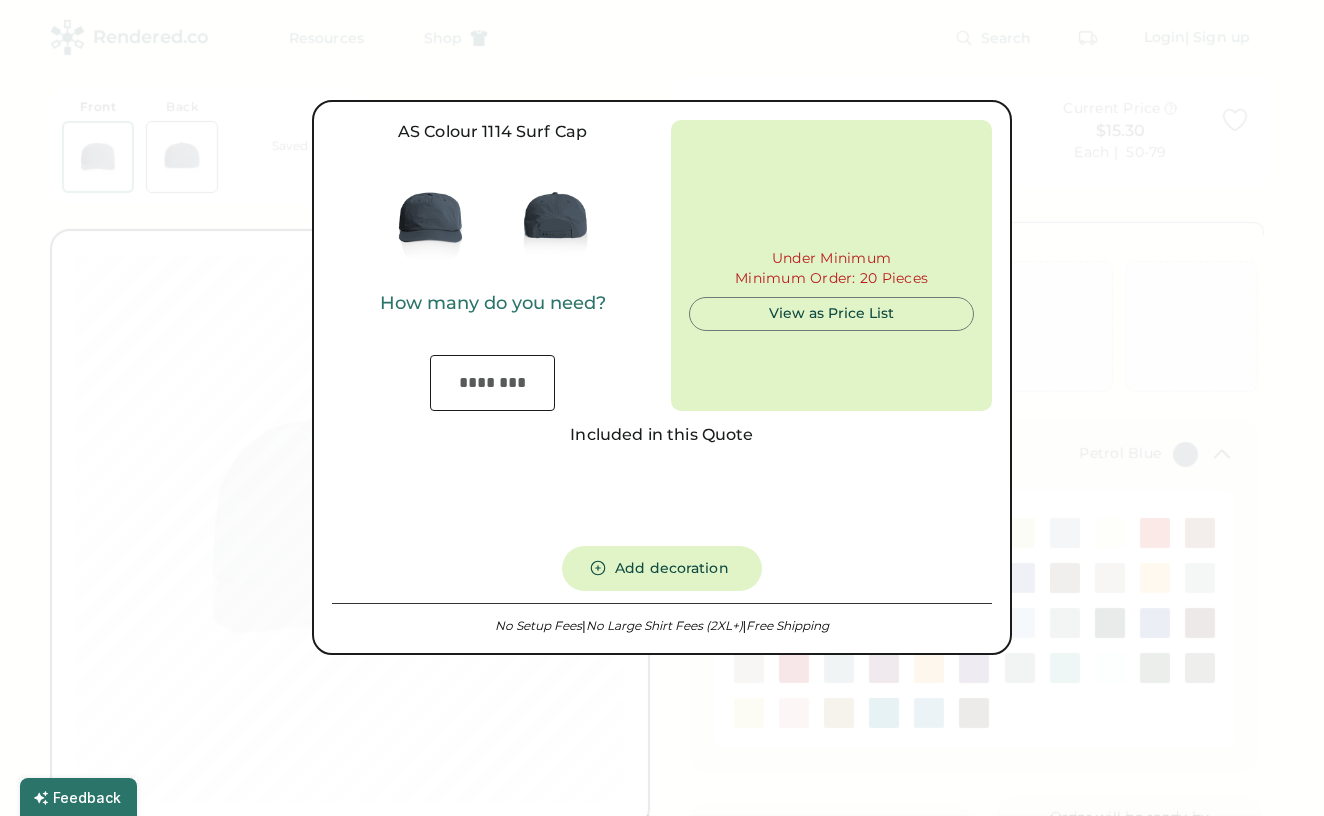type on "***" 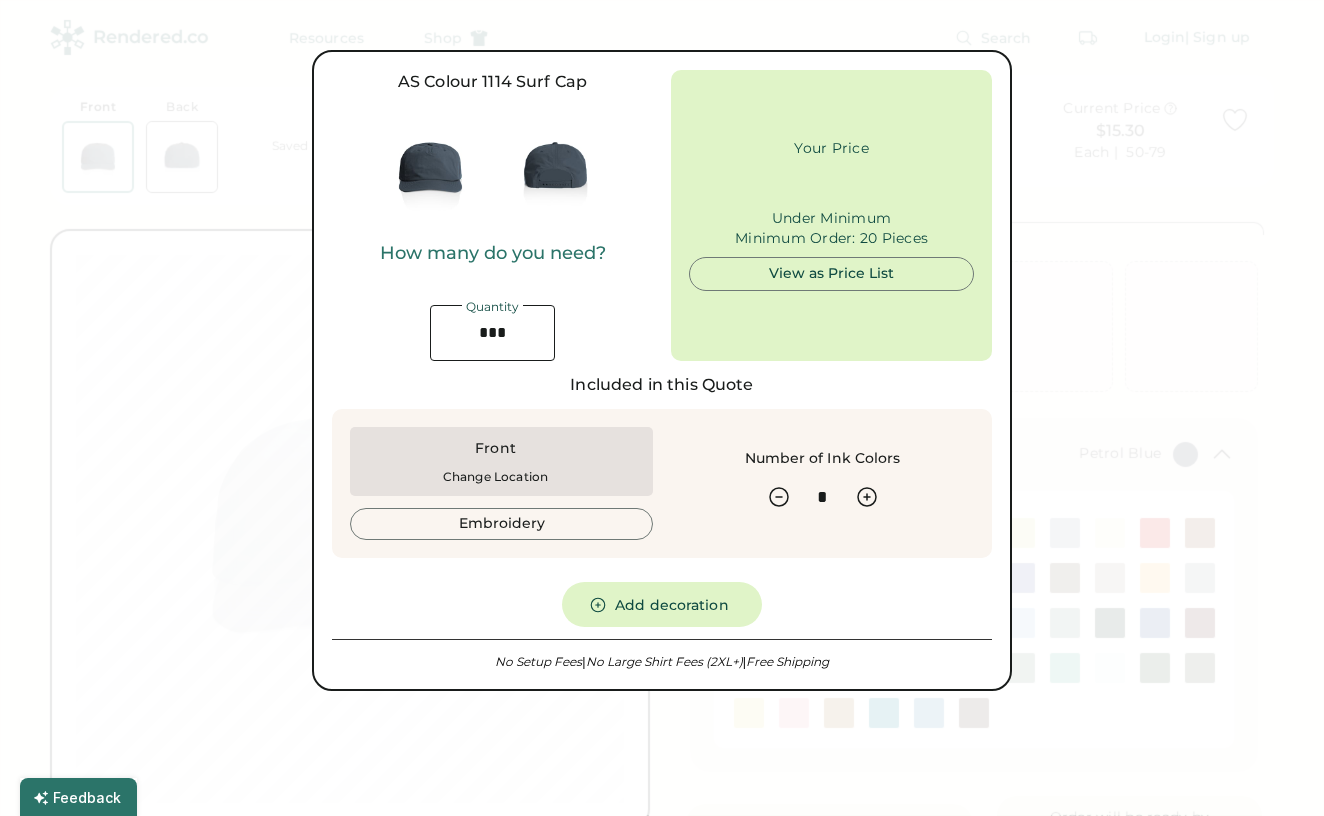 type on "******" 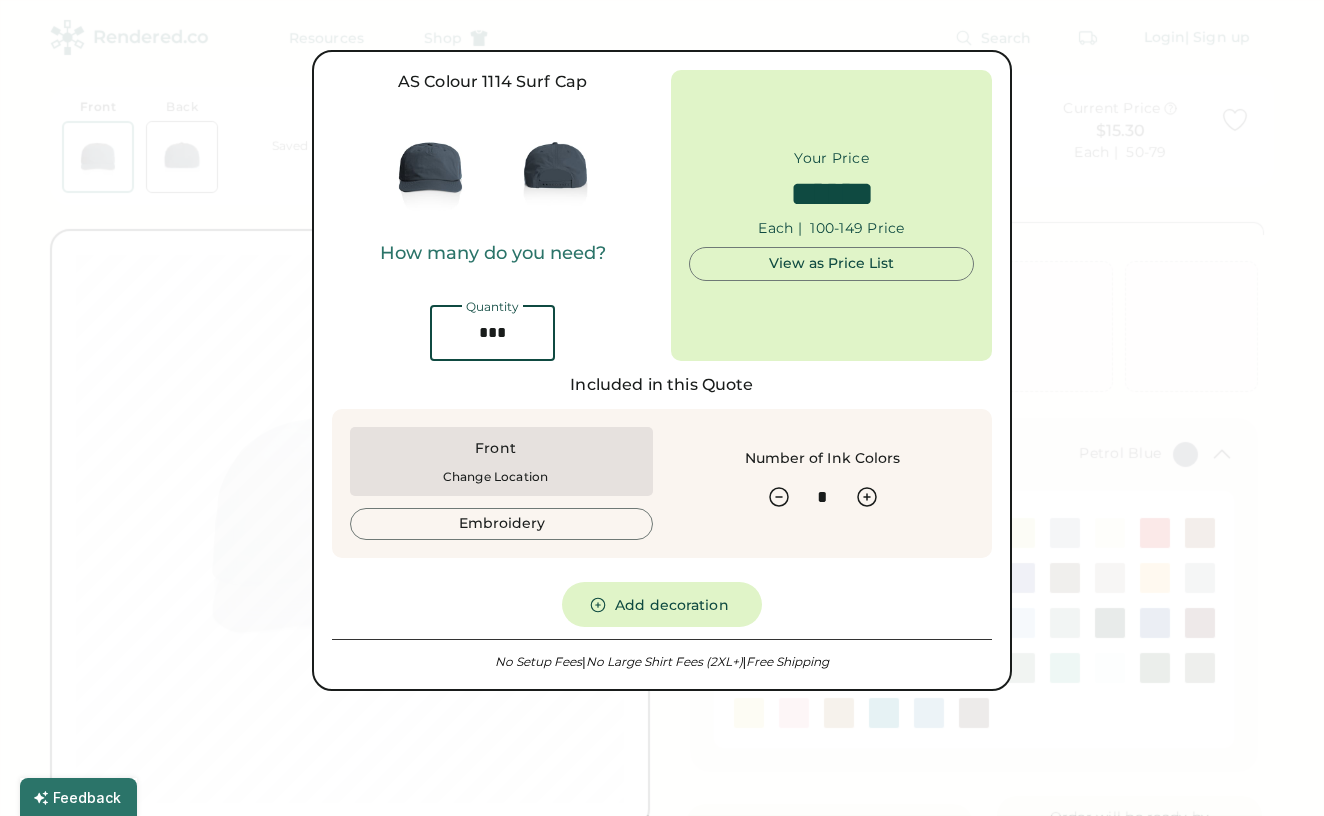 drag, startPoint x: 523, startPoint y: 339, endPoint x: 429, endPoint y: 331, distance: 94.33981 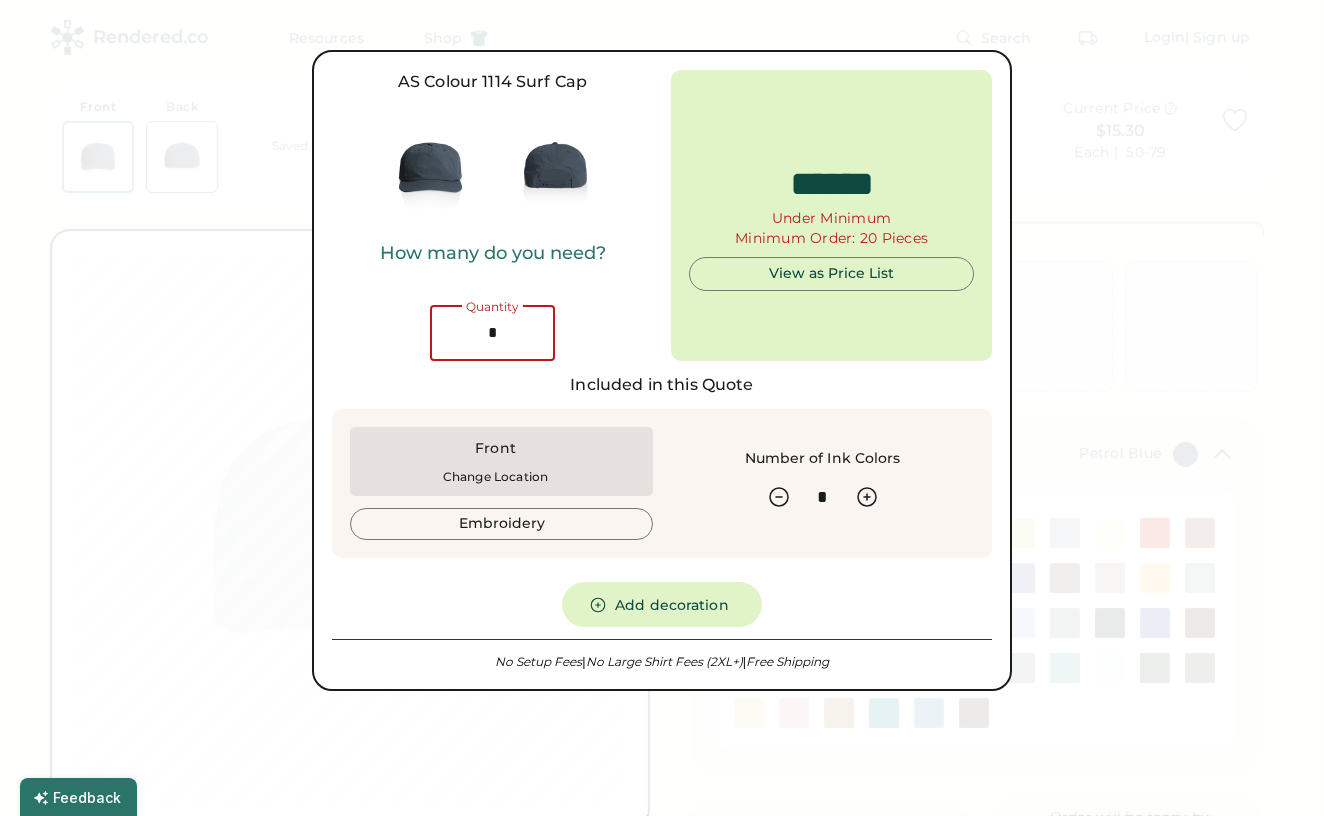 type on "*****" 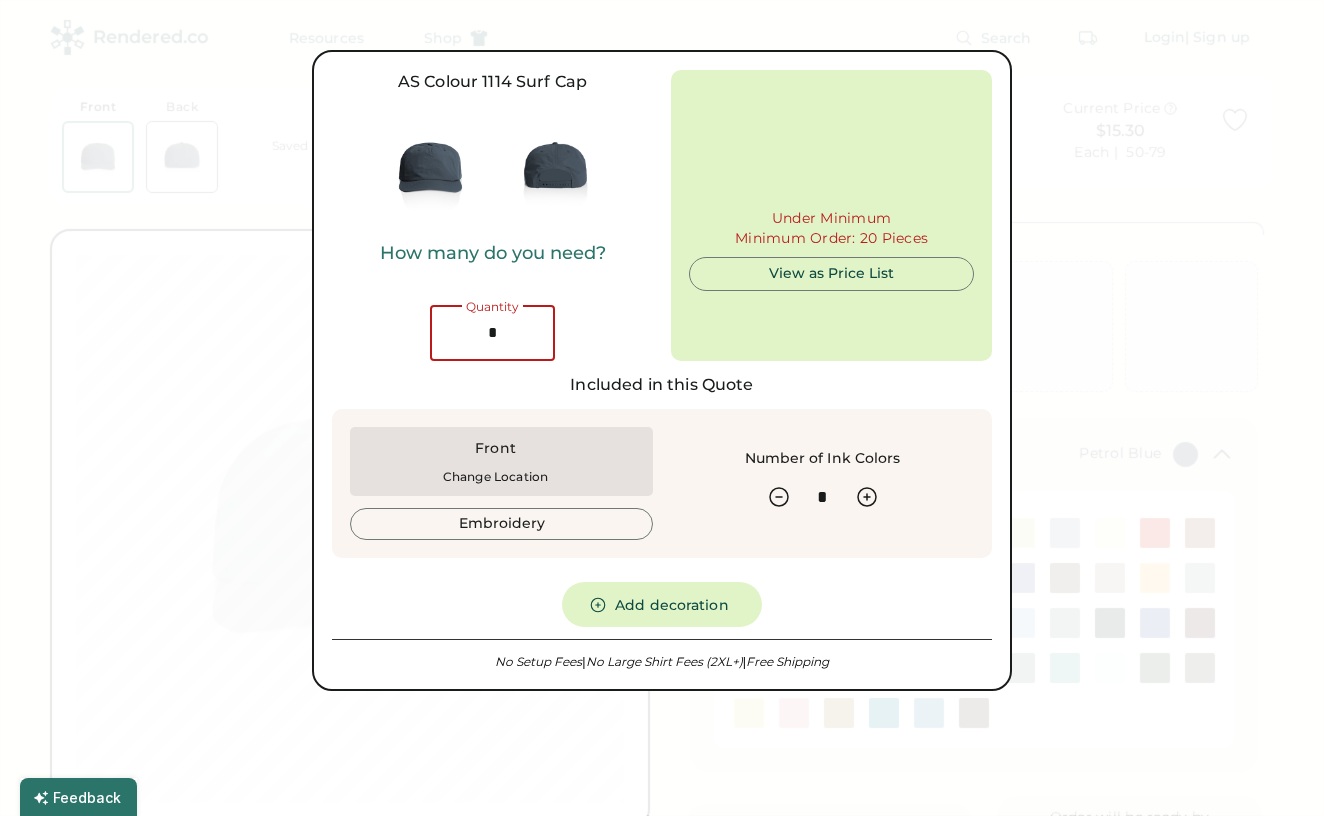 type on "*" 